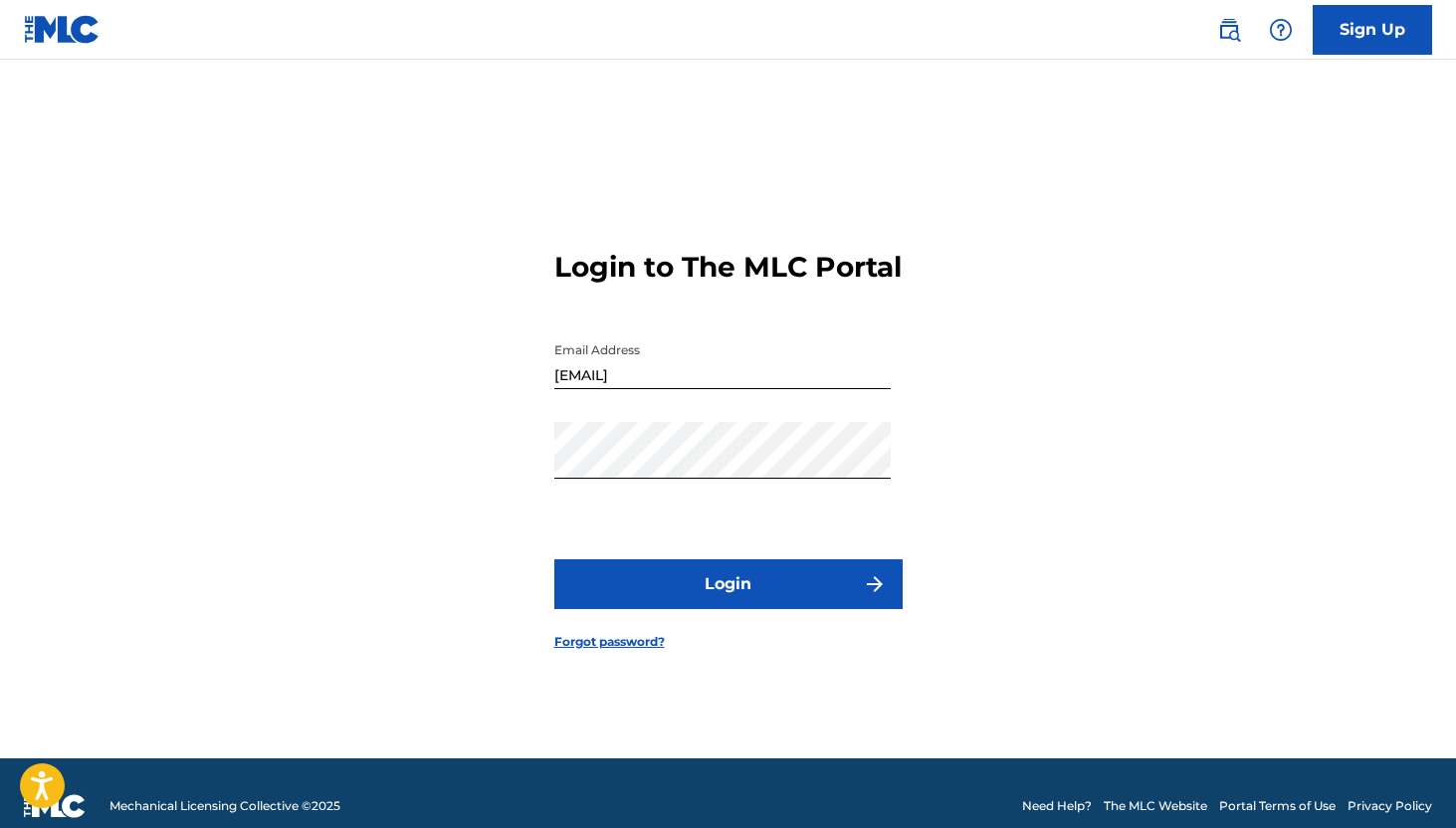 scroll, scrollTop: 26, scrollLeft: 0, axis: vertical 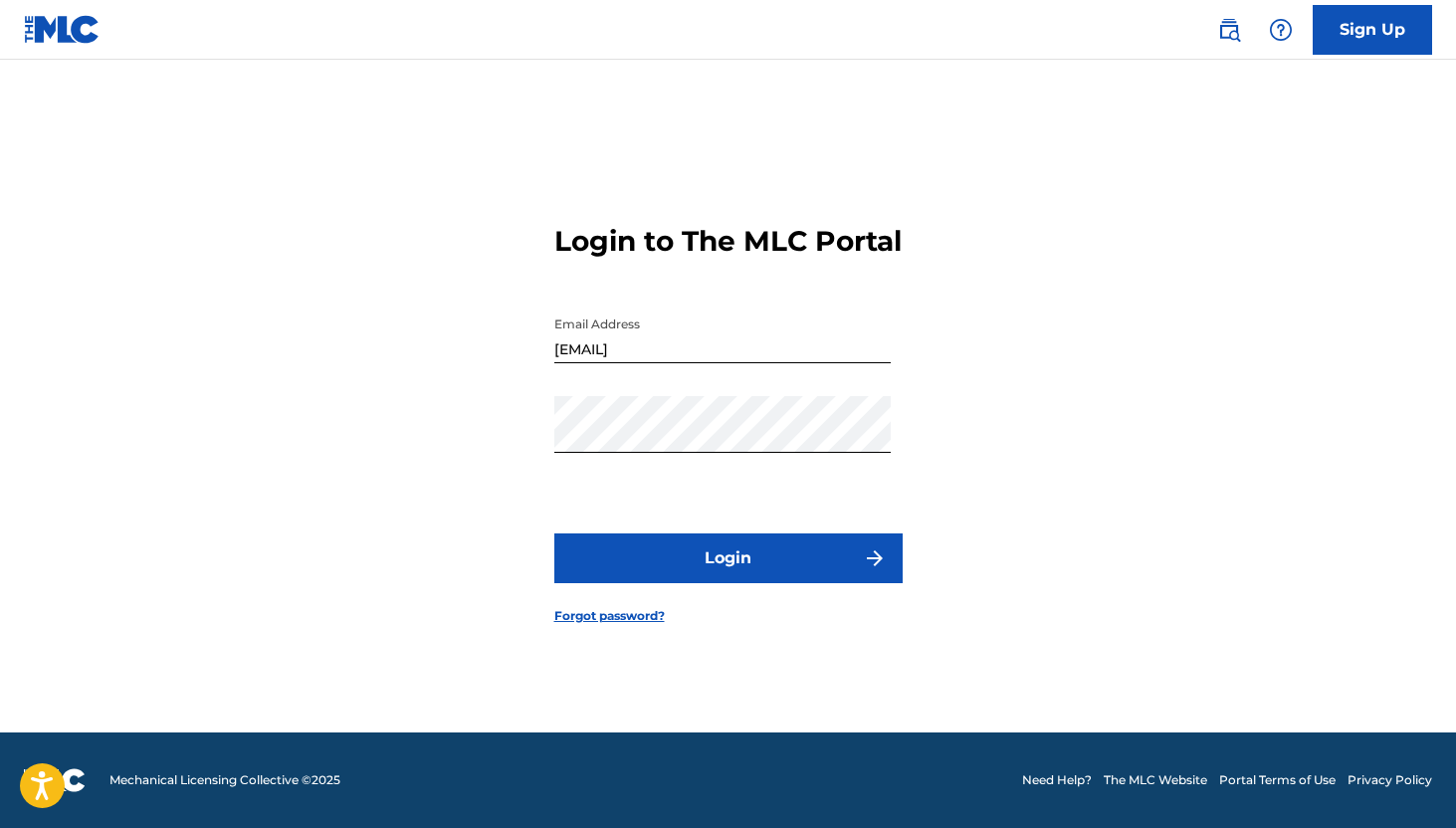 click on "Login" at bounding box center [728, 558] 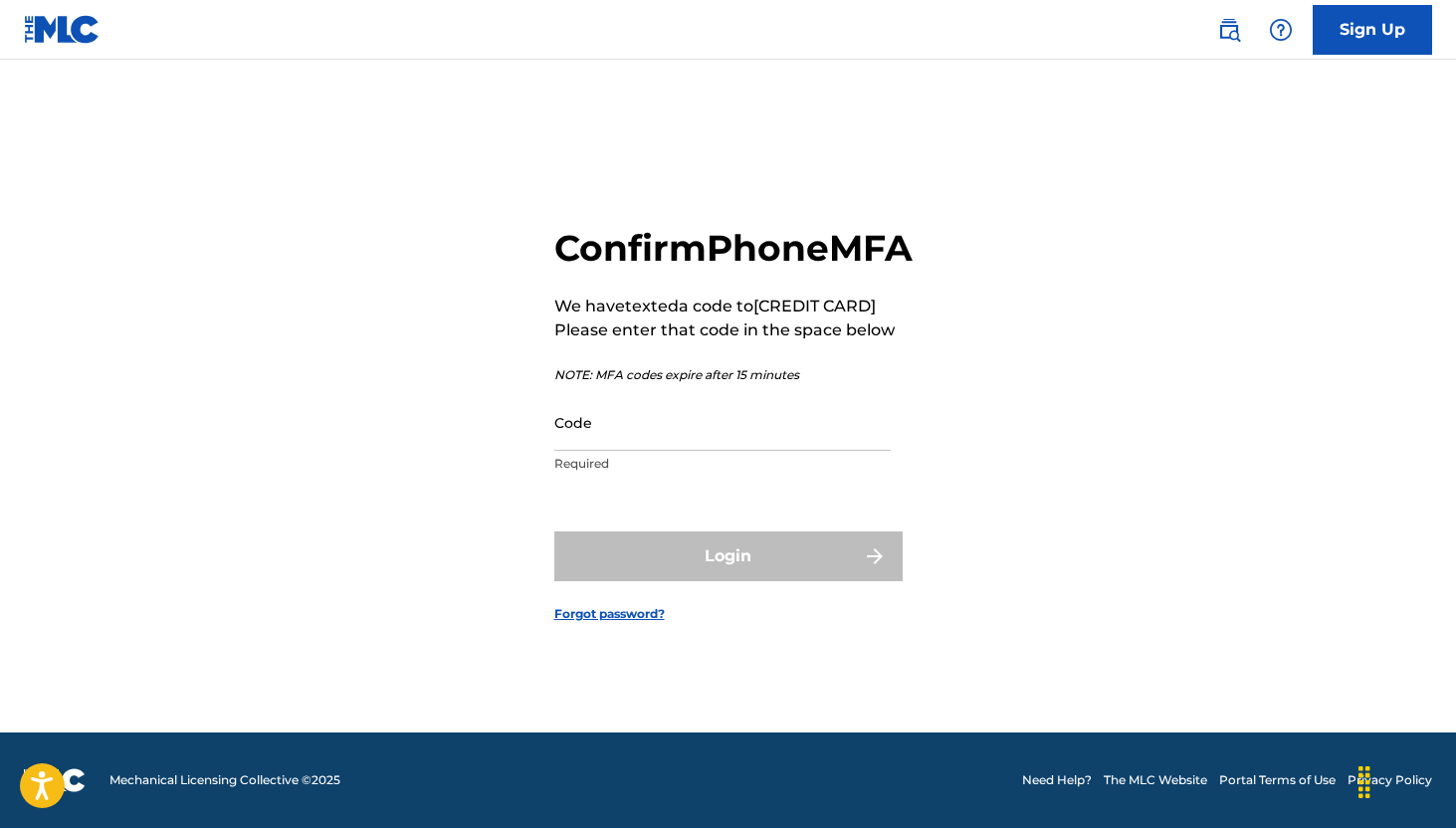 click on "Code" at bounding box center [723, 422] 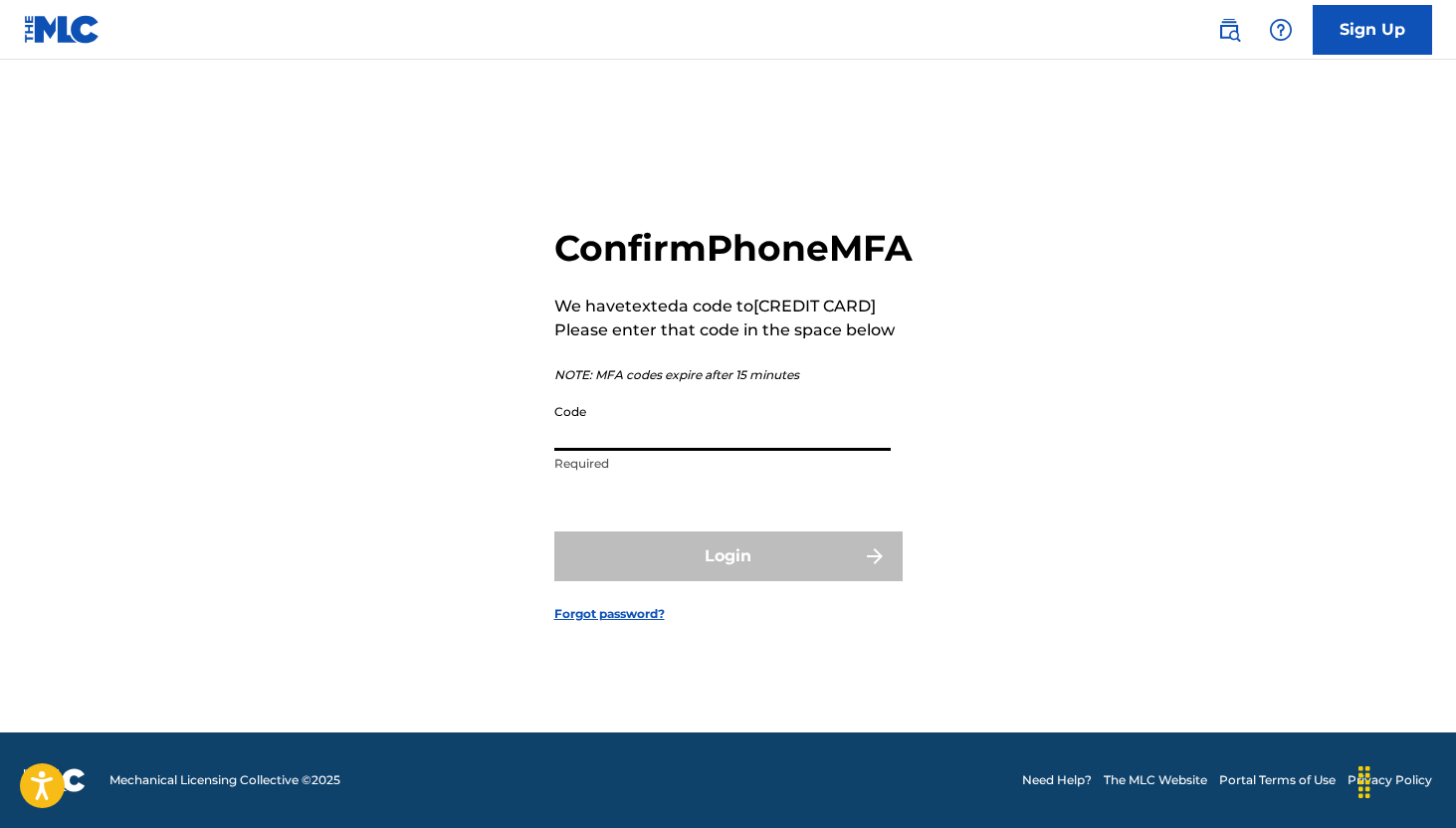 type on "5" 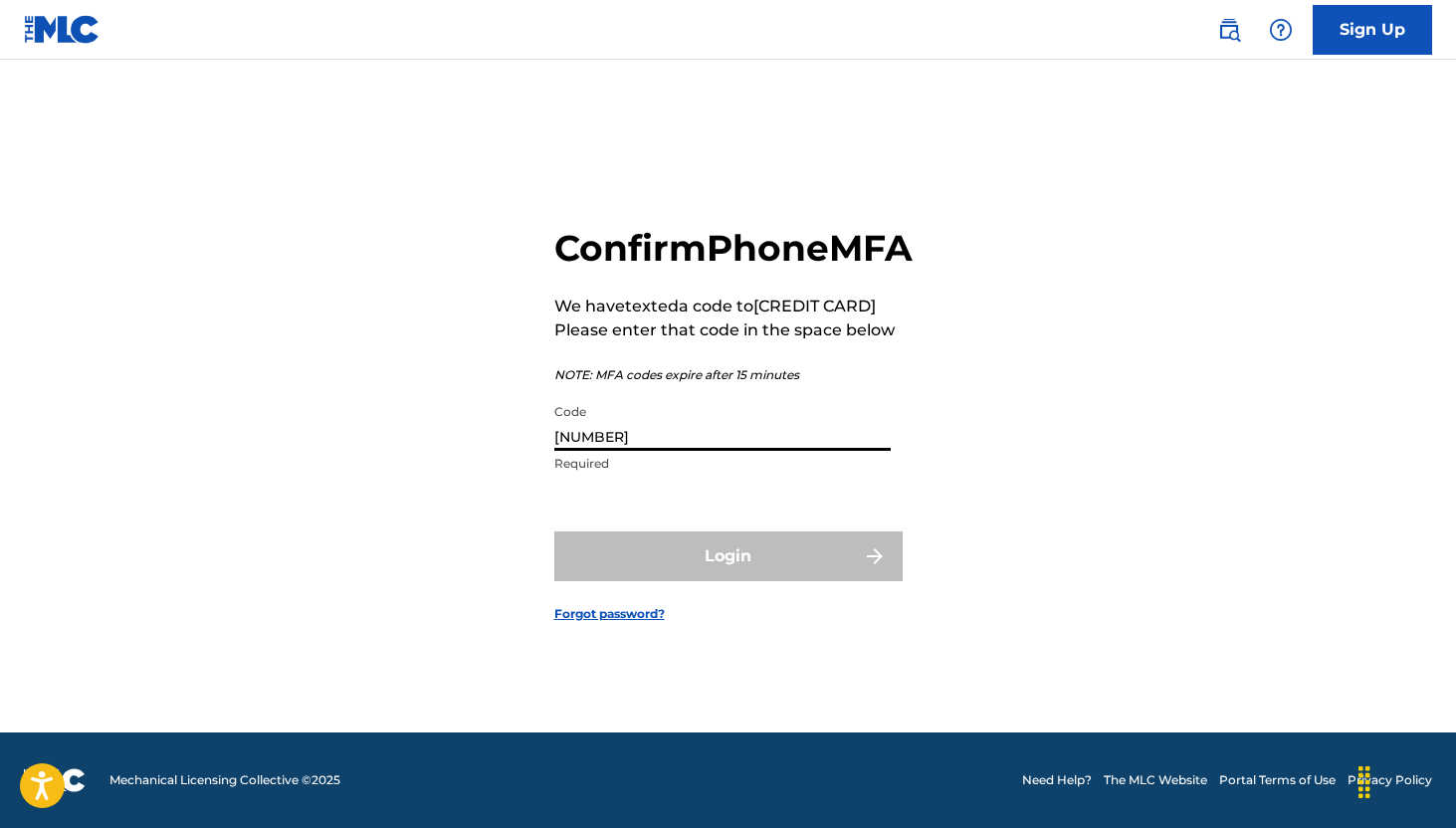 type on "[NUMBER]" 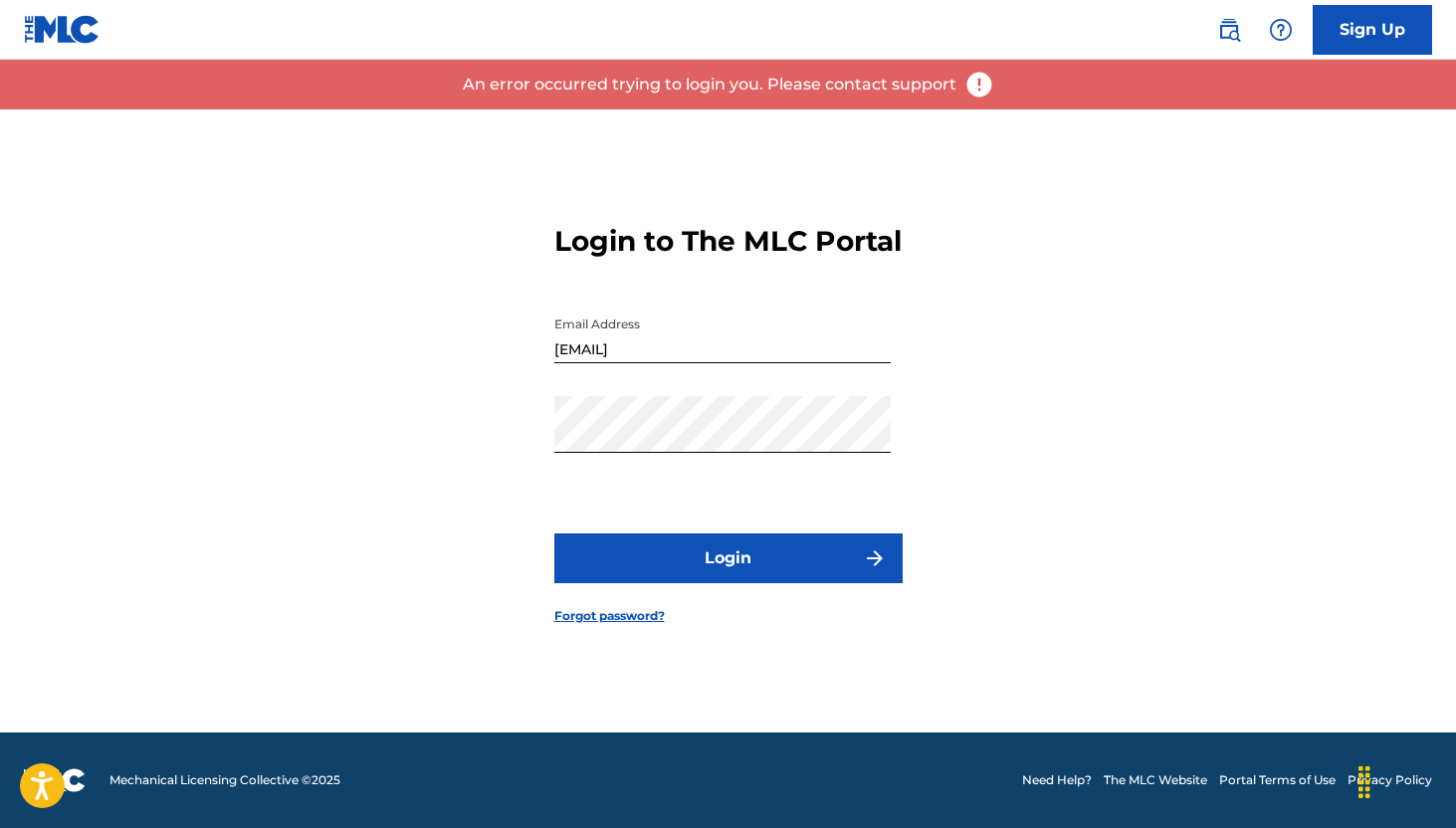 click on "Login" at bounding box center (728, 558) 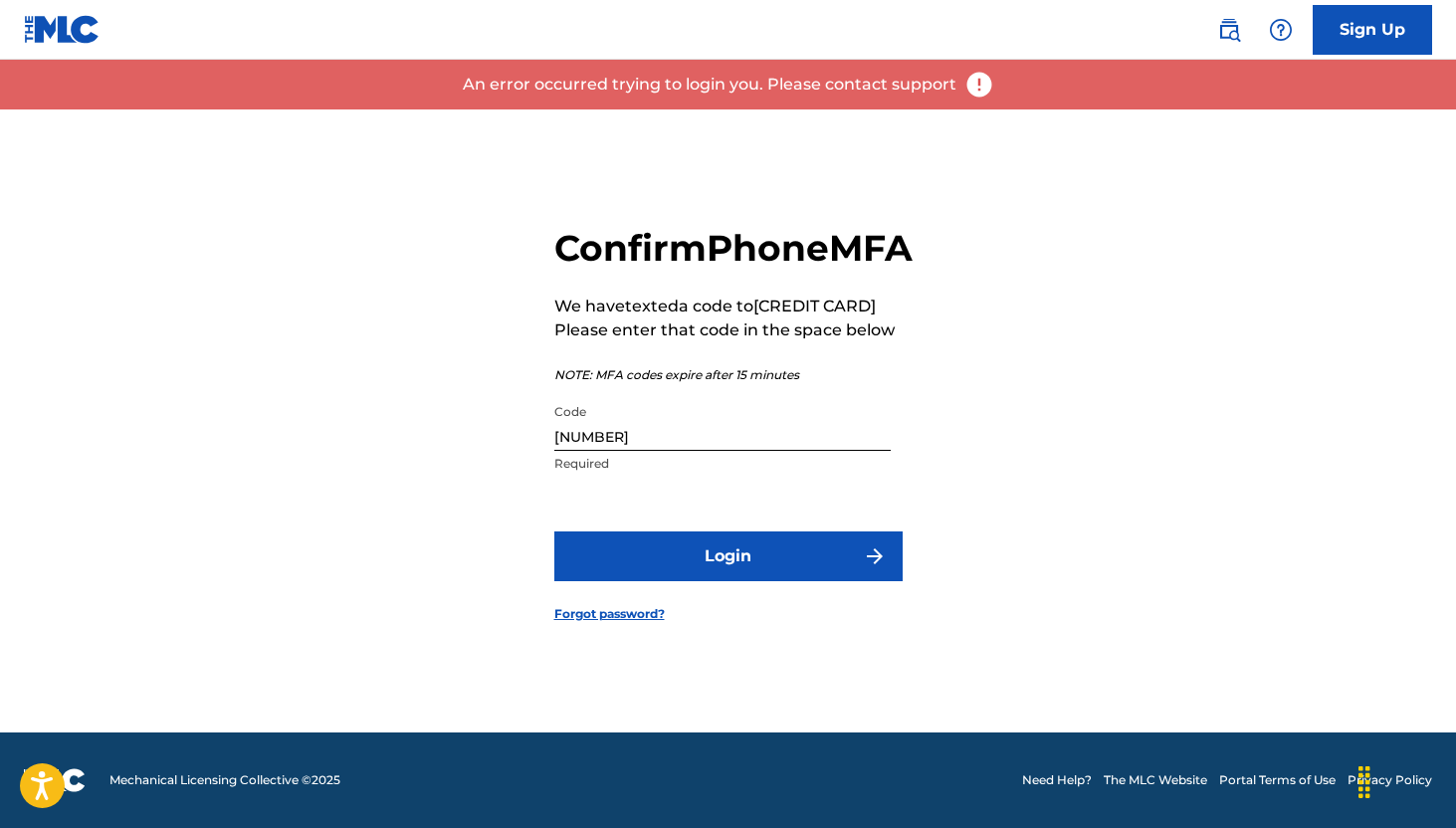 click on "[NUMBER]" at bounding box center (723, 422) 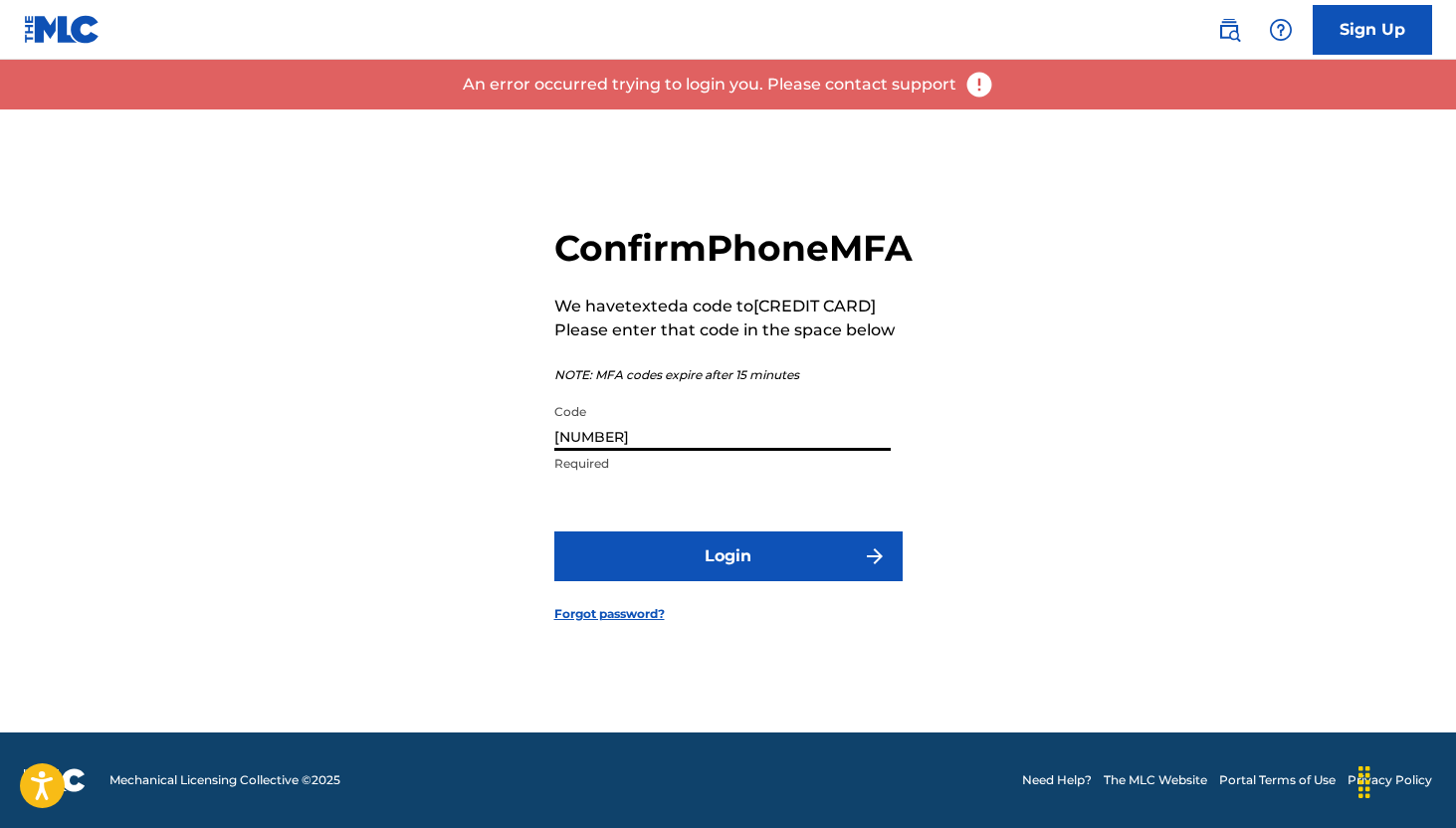 click on "[NUMBER]" at bounding box center [723, 422] 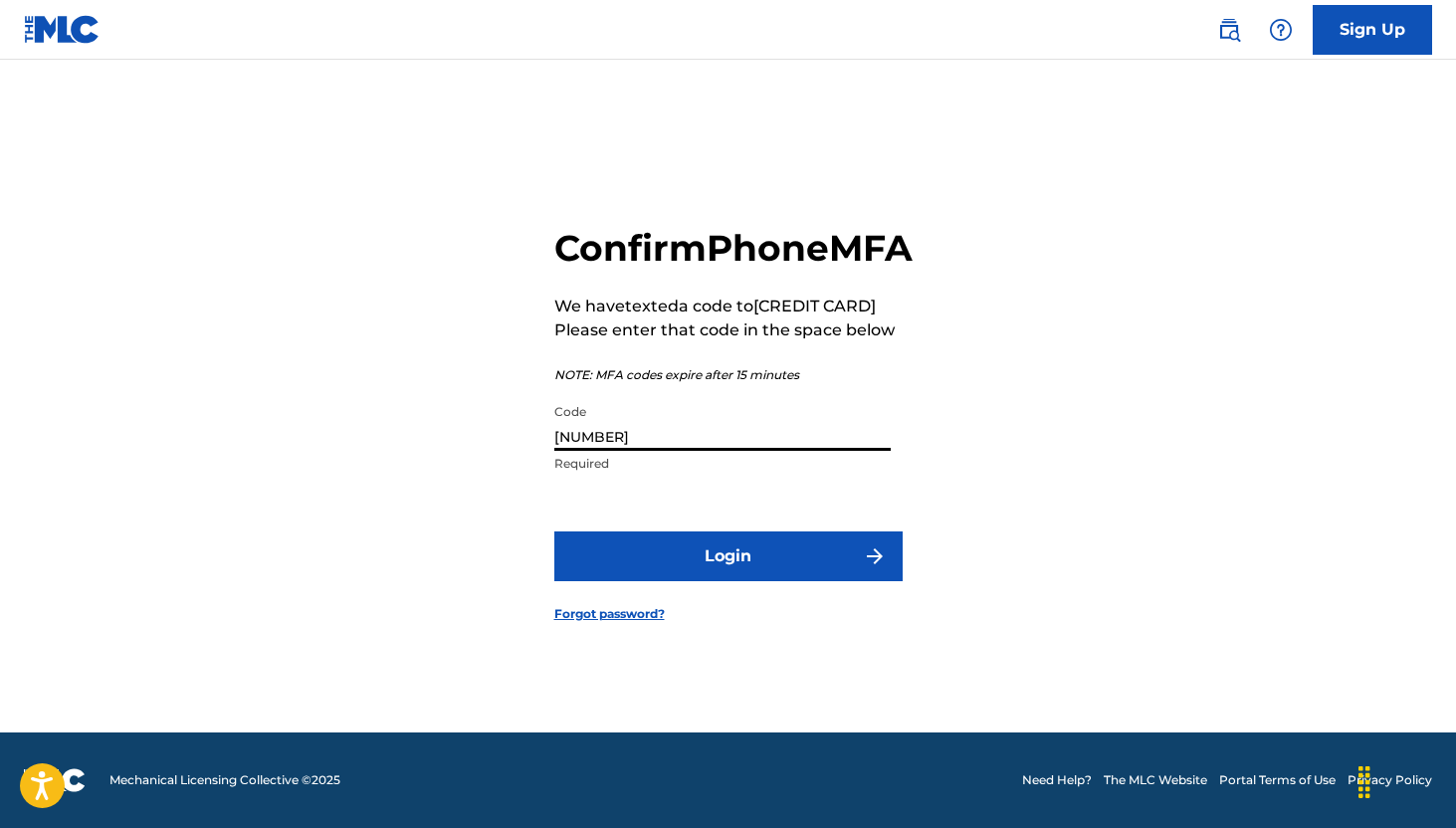 type on "[NUMBER]" 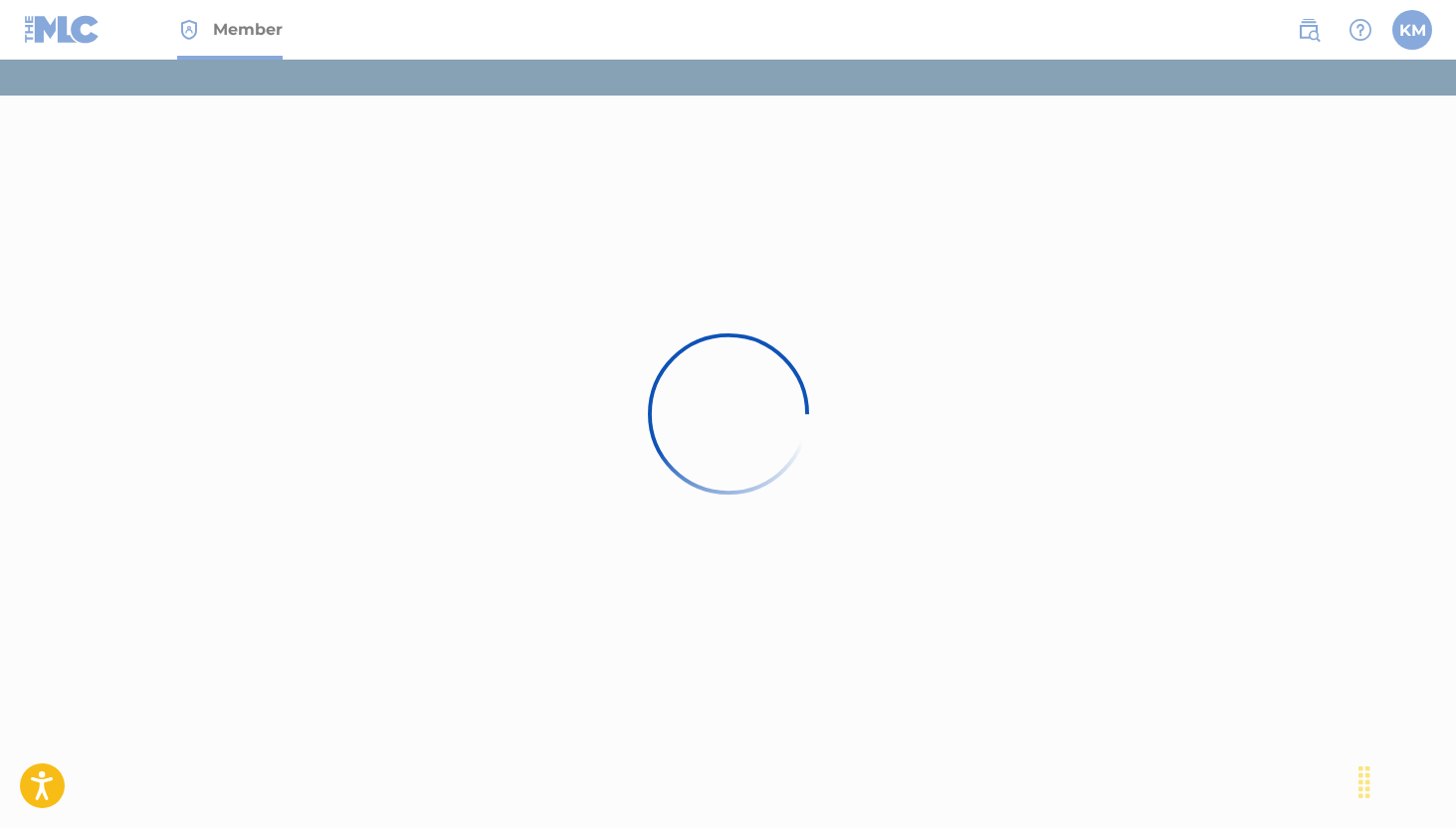 scroll, scrollTop: 0, scrollLeft: 0, axis: both 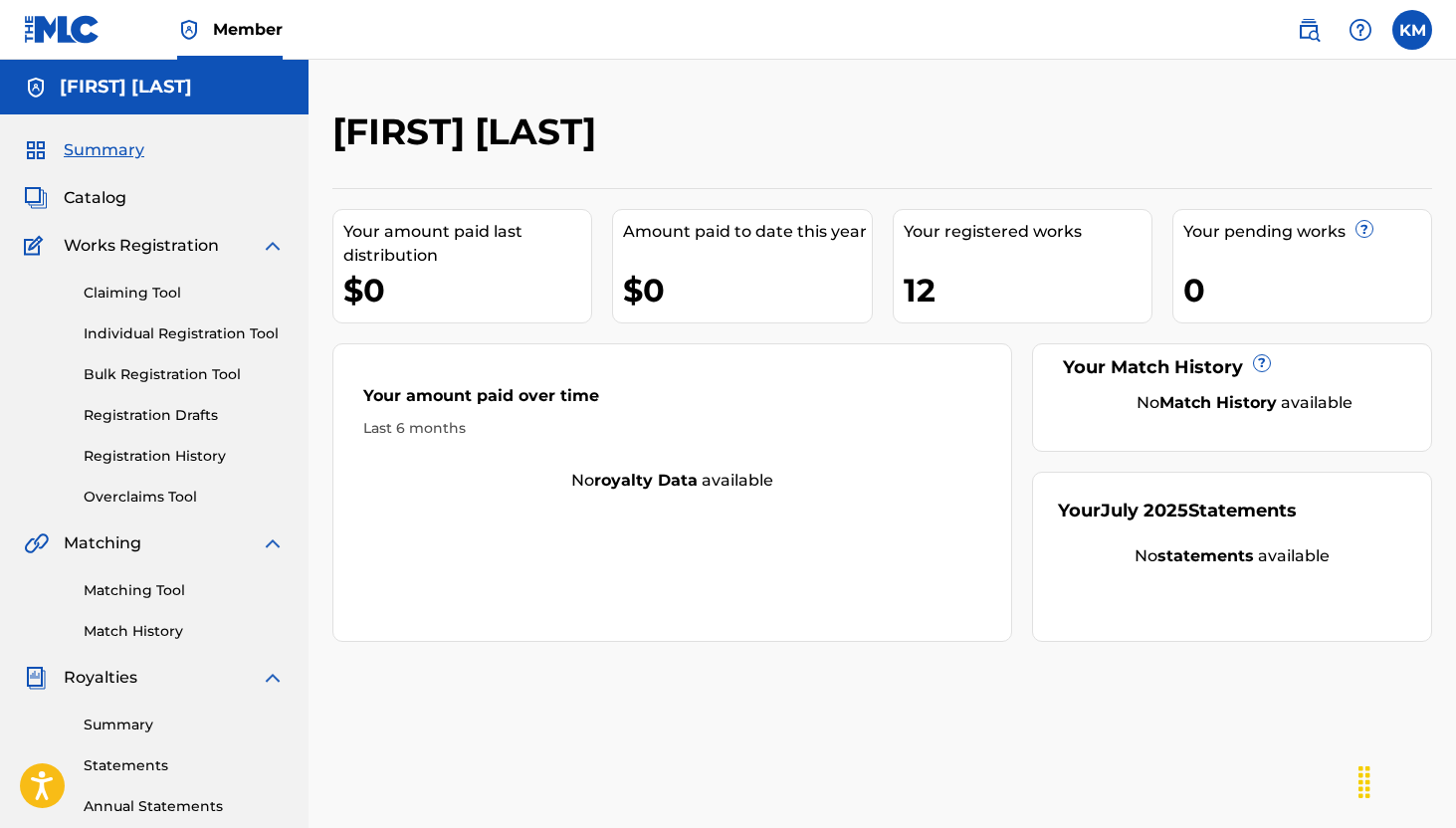 click on "Your registered works   12" at bounding box center [1022, 266] 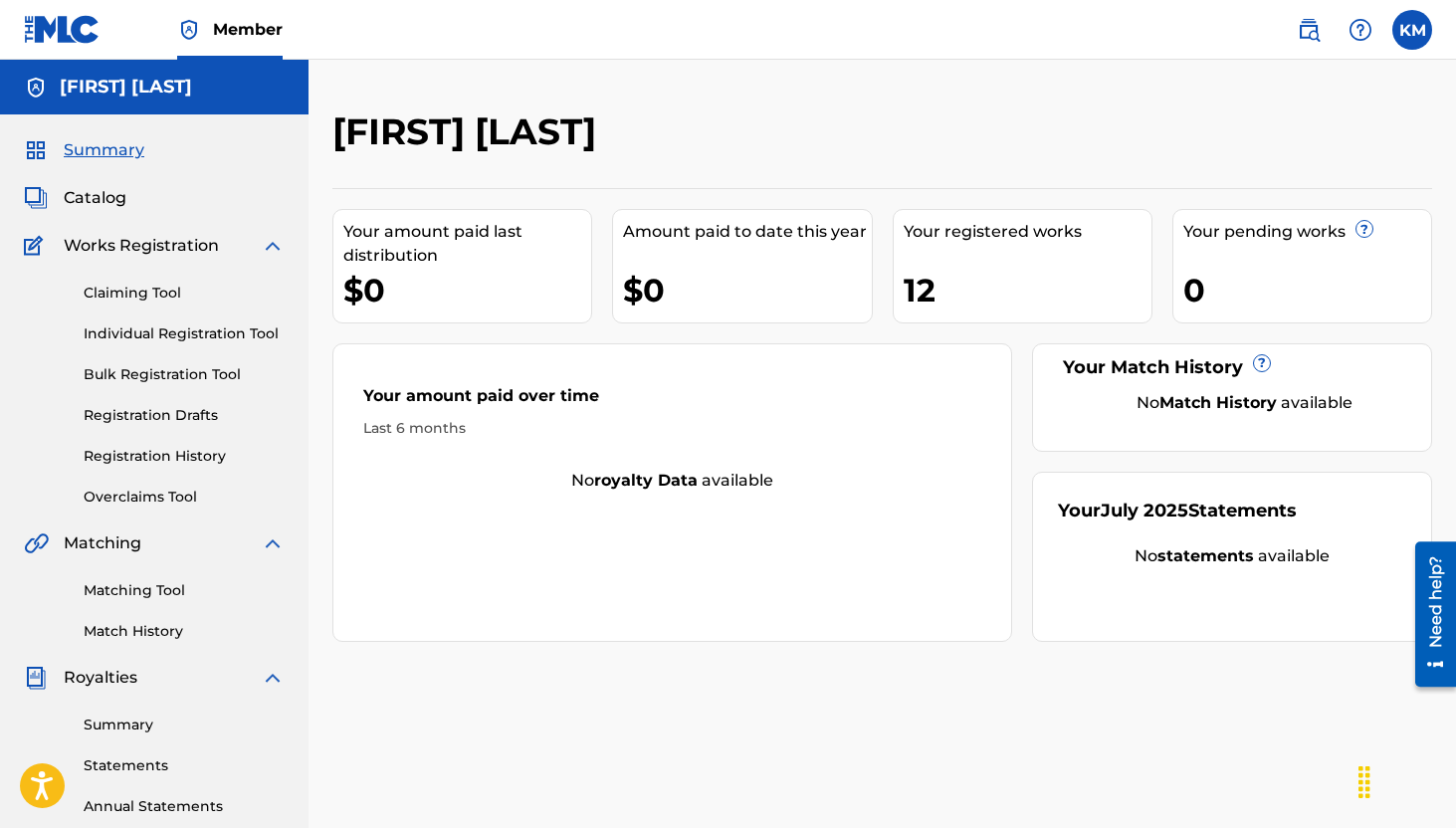 click on "Match History" at bounding box center (184, 631) 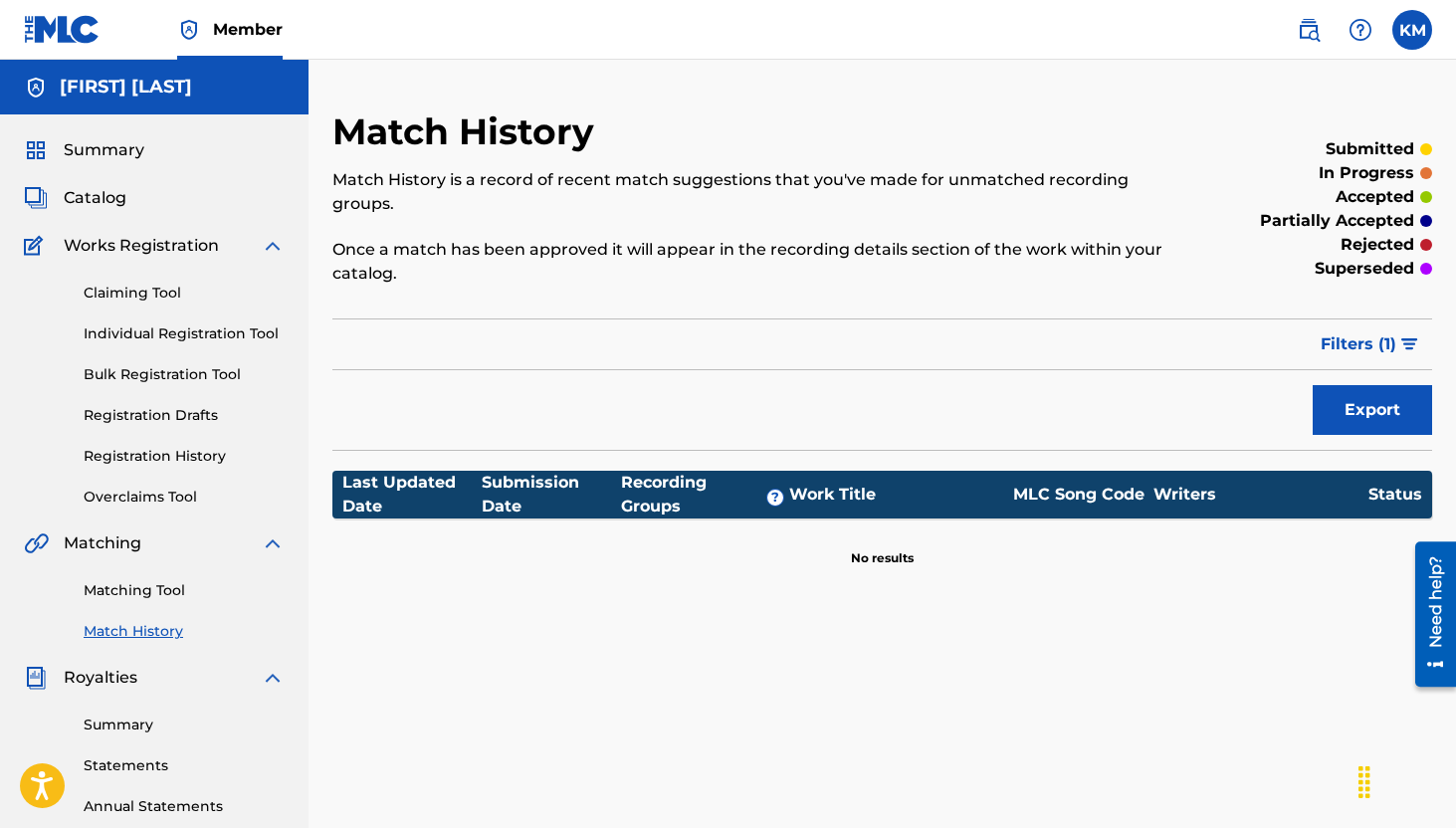 click on "Bulk Registration Tool" at bounding box center (184, 374) 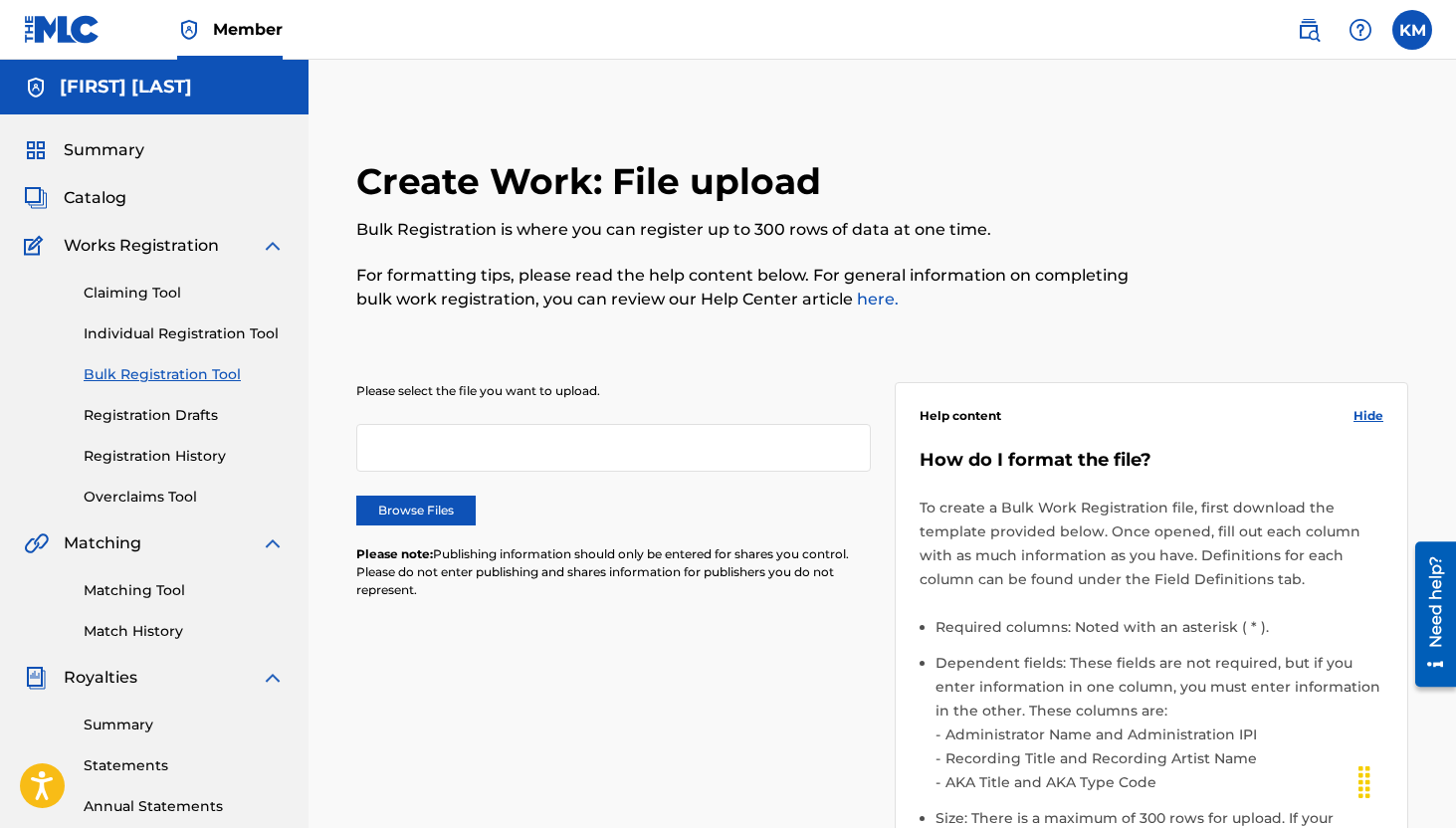 click on "Claiming Tool Individual Registration Tool Bulk Registration Tool Registration Drafts Registration History Overclaims Tool" at bounding box center [154, 382] 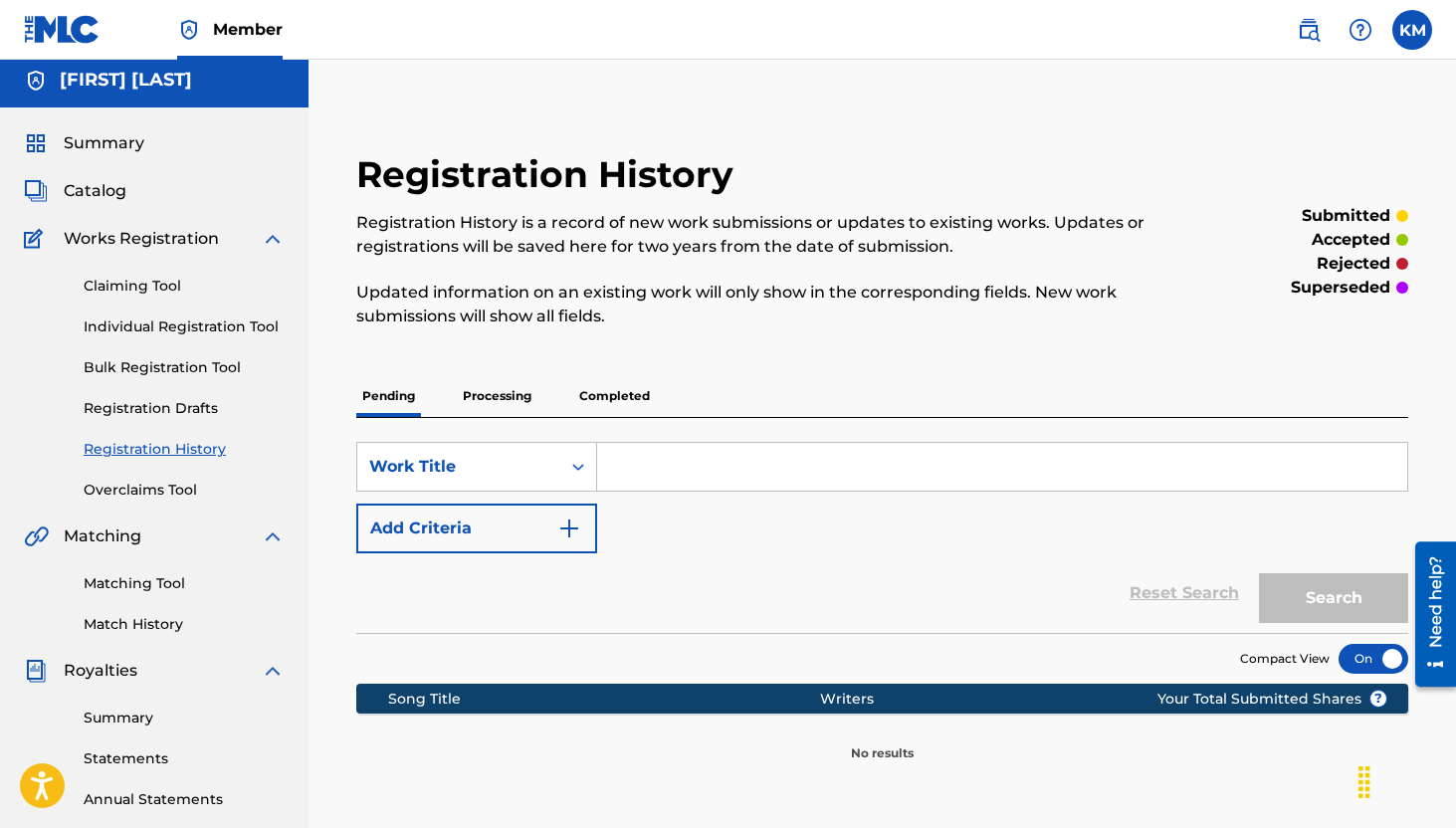 scroll, scrollTop: 13, scrollLeft: 0, axis: vertical 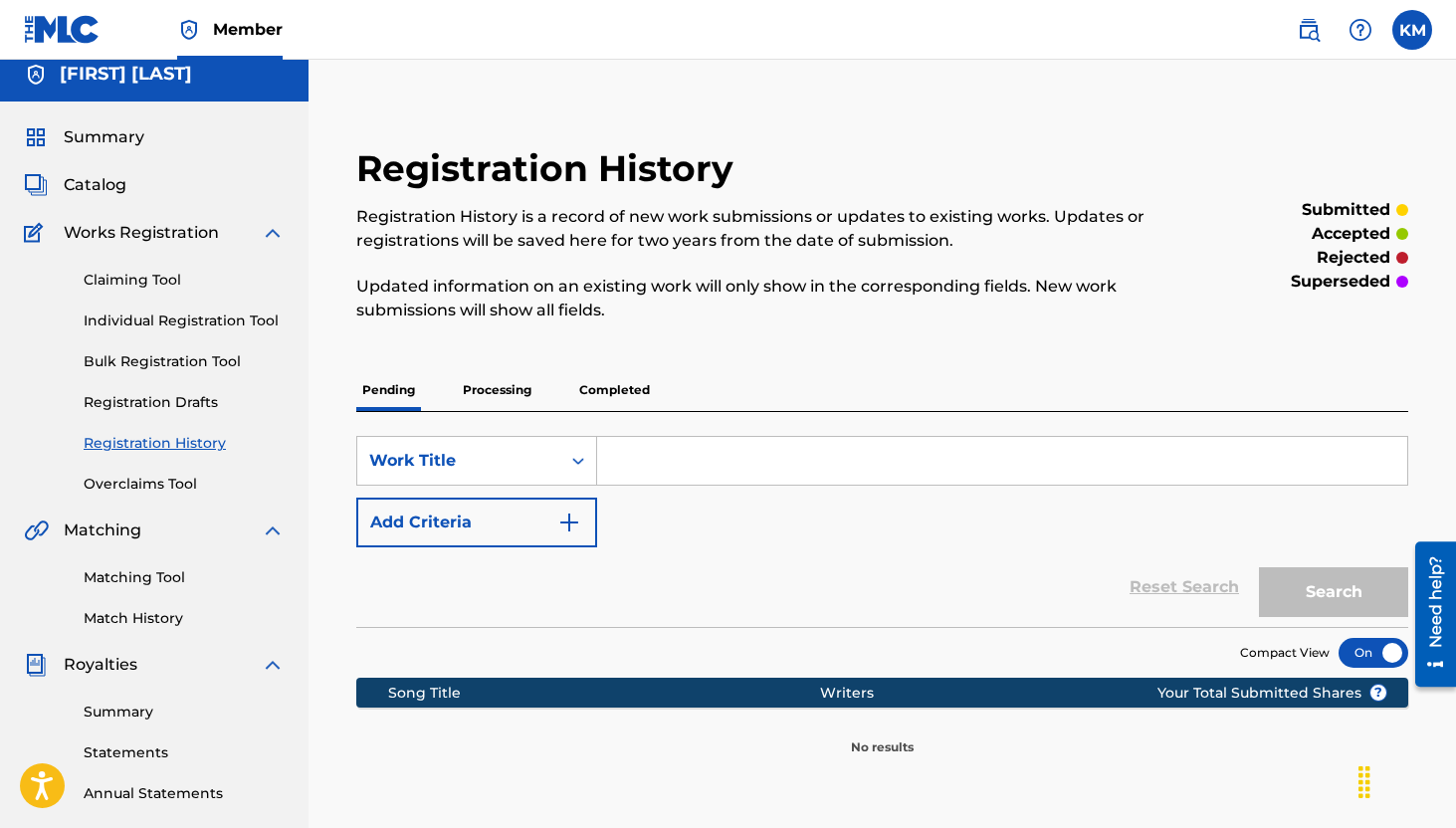 click on "Match History" at bounding box center (184, 618) 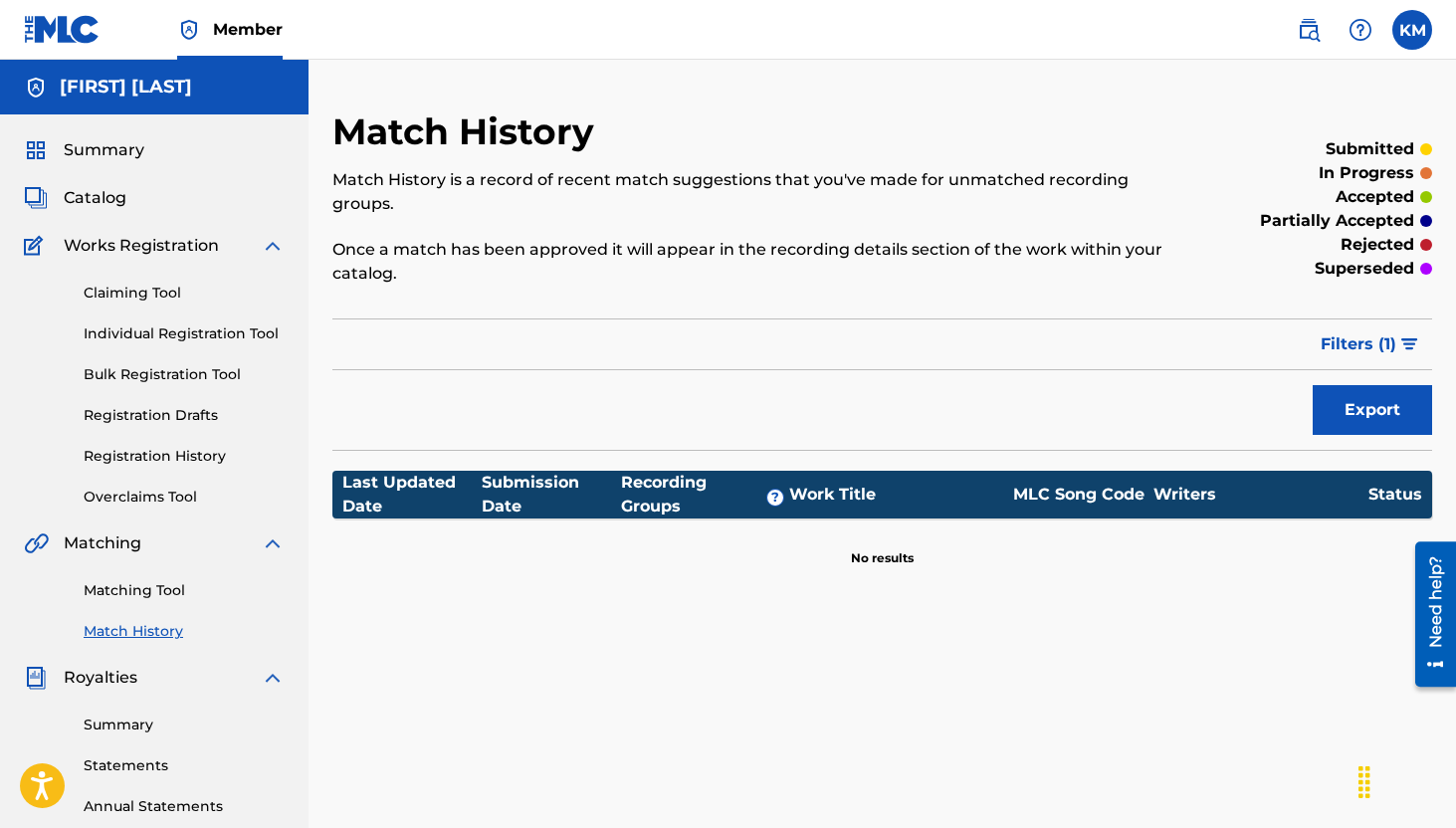 click on "Matching Tool" at bounding box center [184, 590] 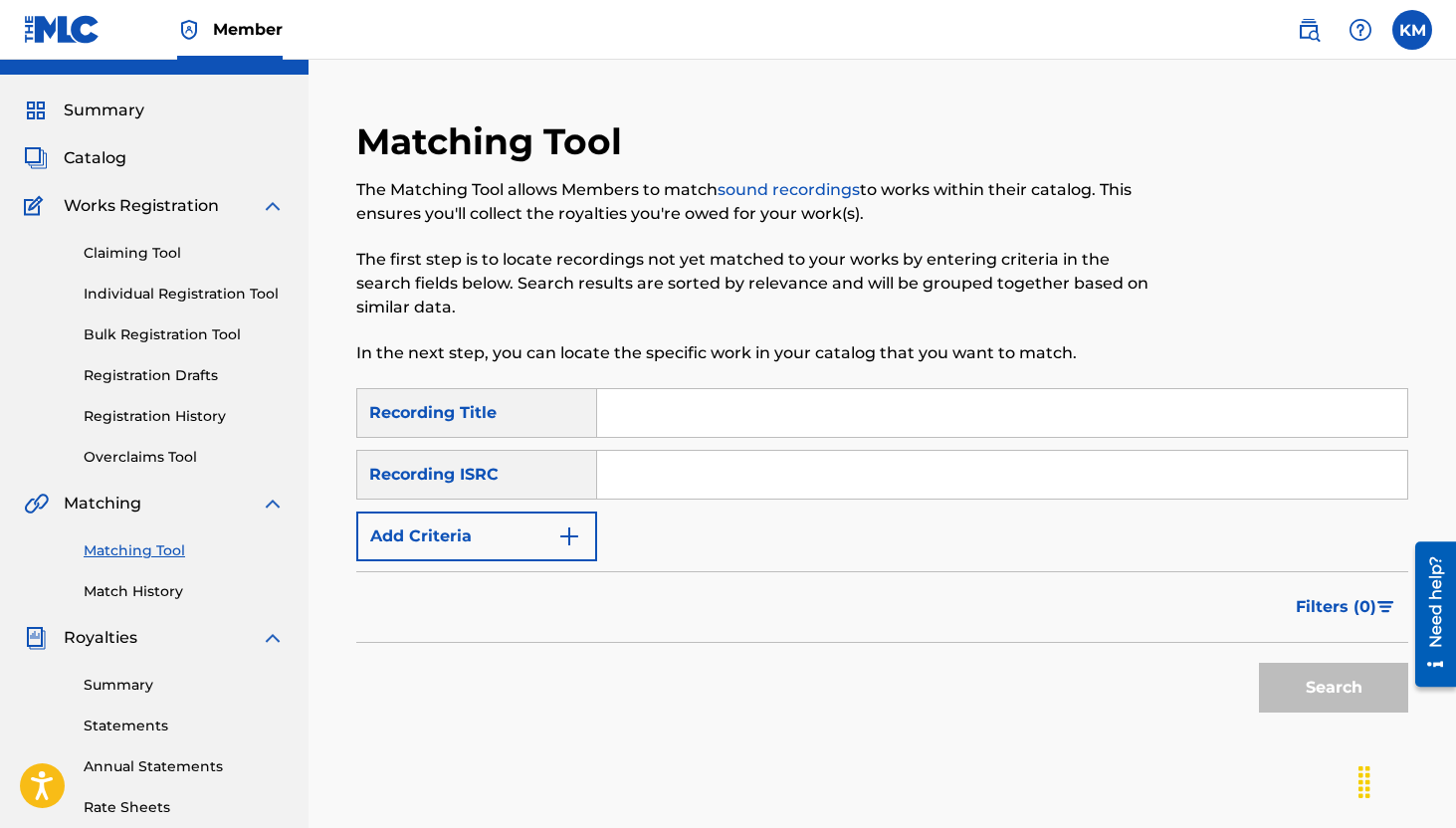 scroll, scrollTop: 73, scrollLeft: 0, axis: vertical 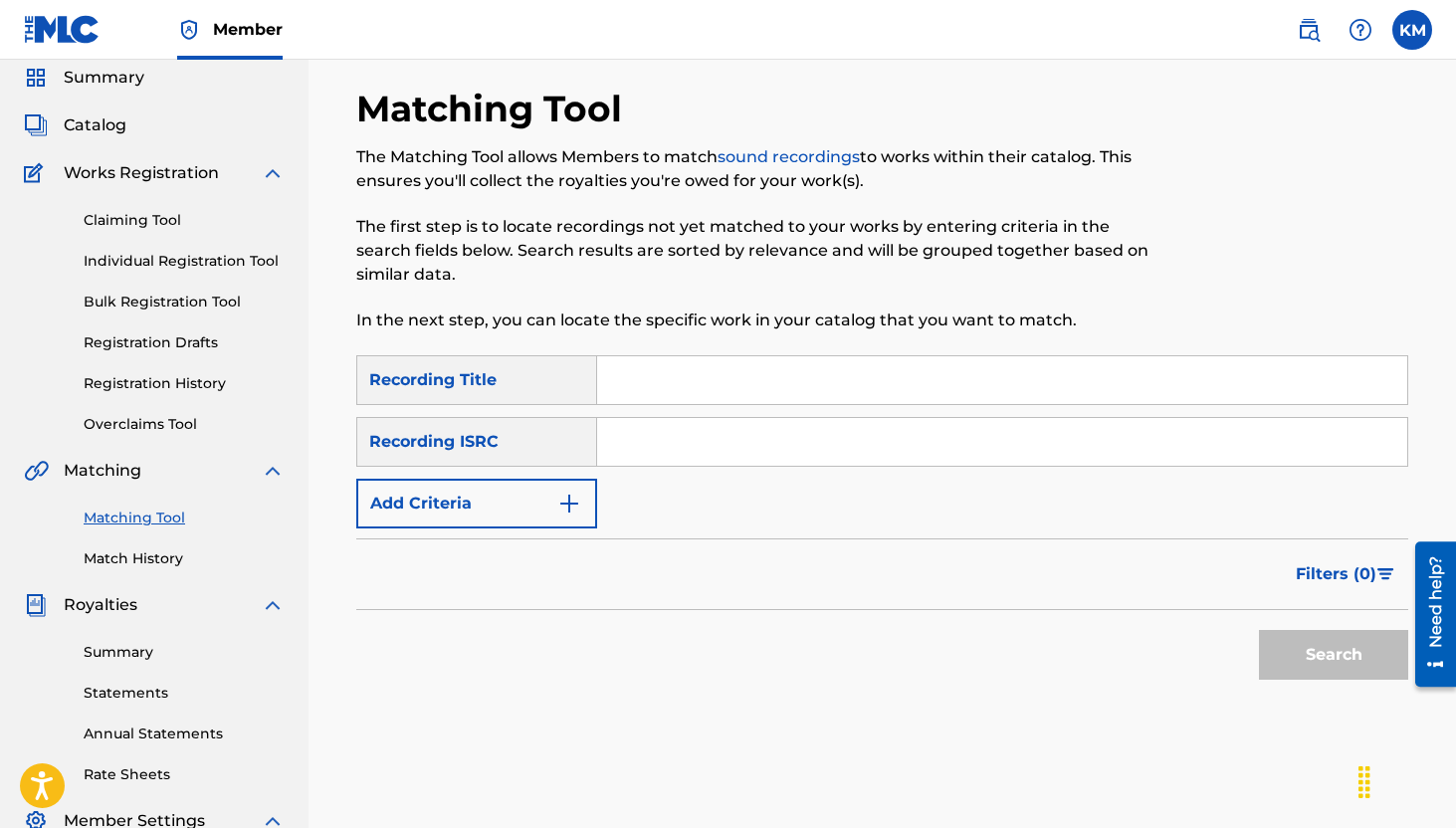 click on "Summary" at bounding box center [184, 652] 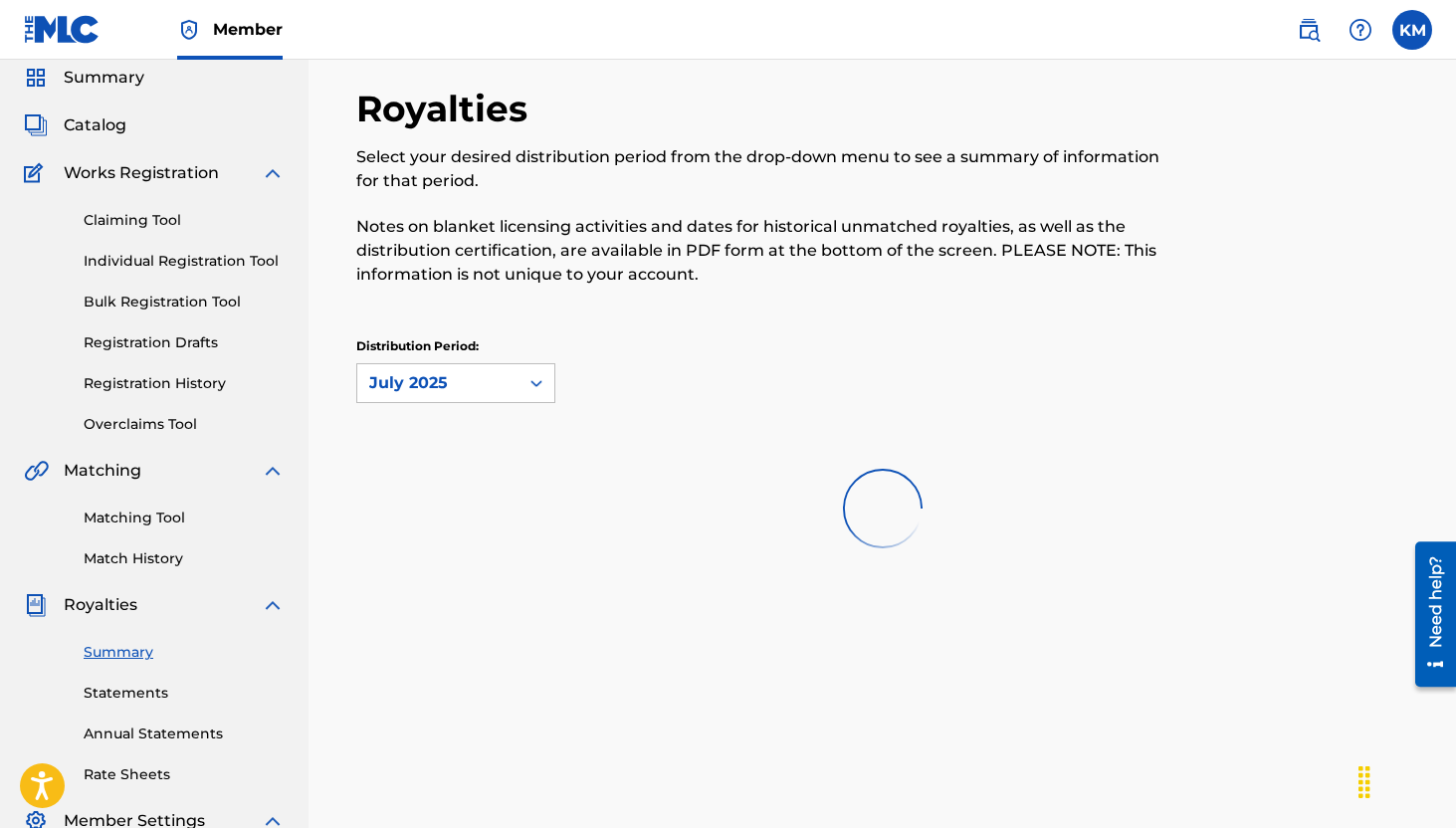 scroll, scrollTop: 0, scrollLeft: 0, axis: both 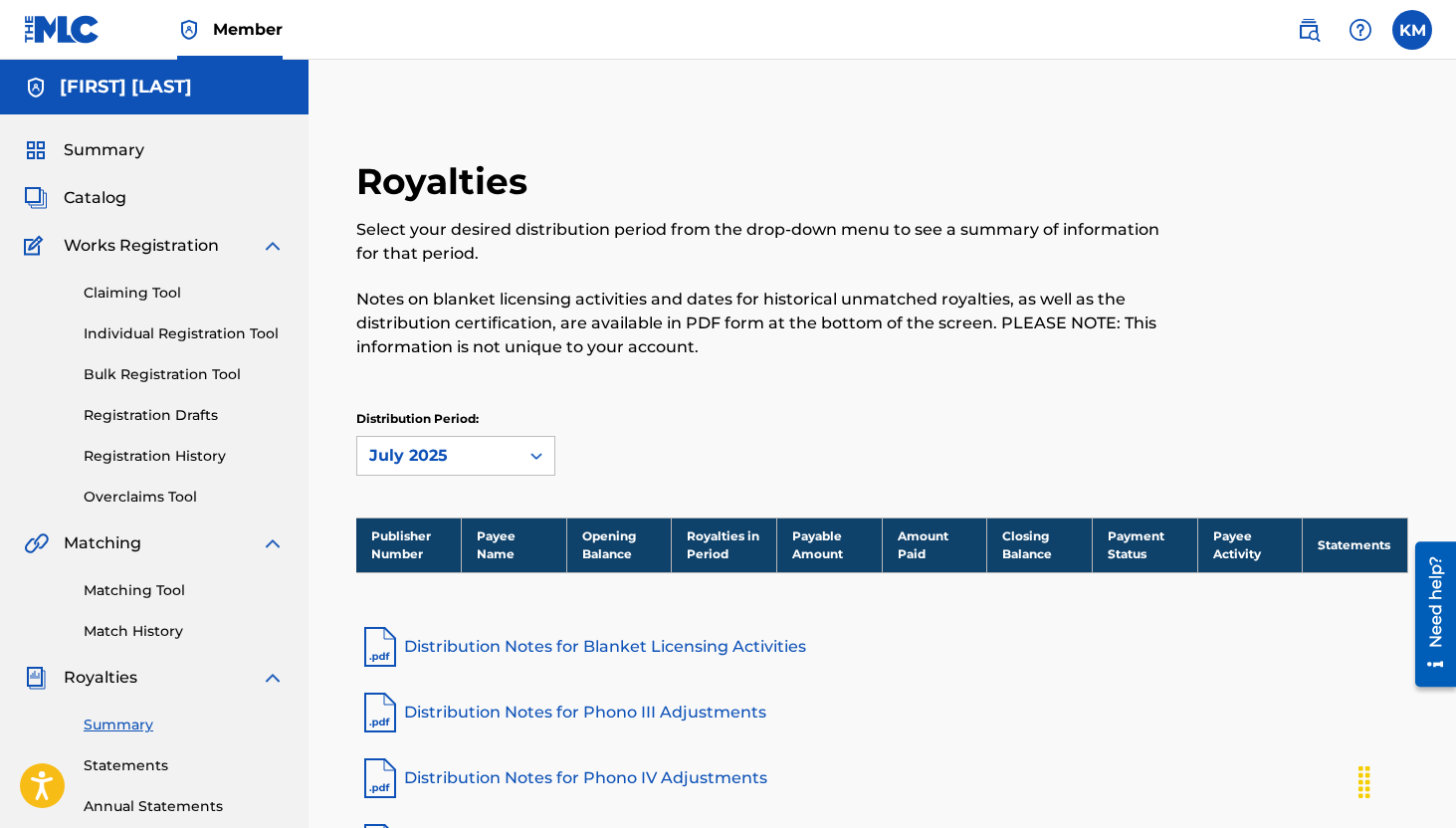 click on "Summary" at bounding box center (184, 724) 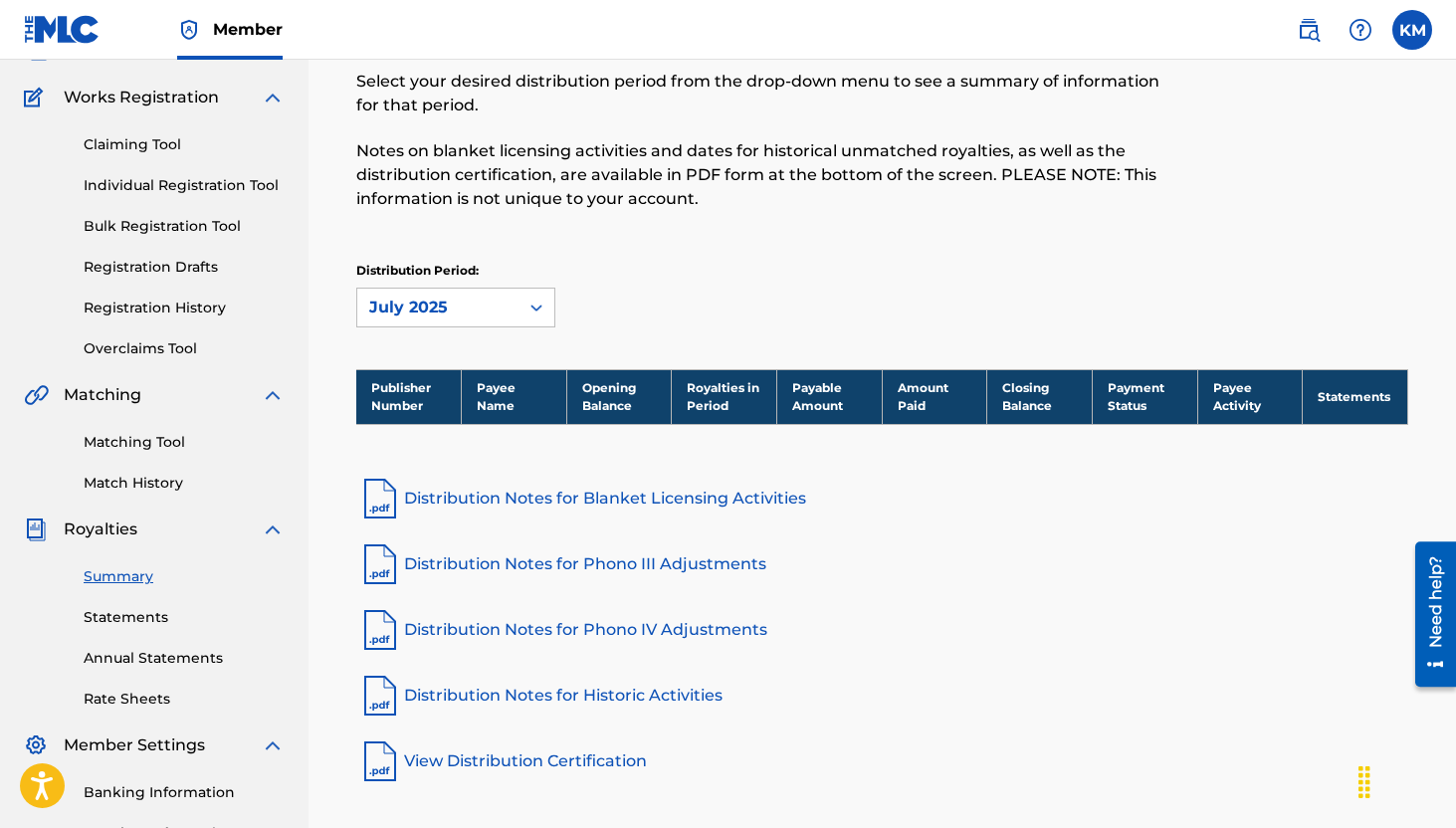 scroll, scrollTop: 165, scrollLeft: 0, axis: vertical 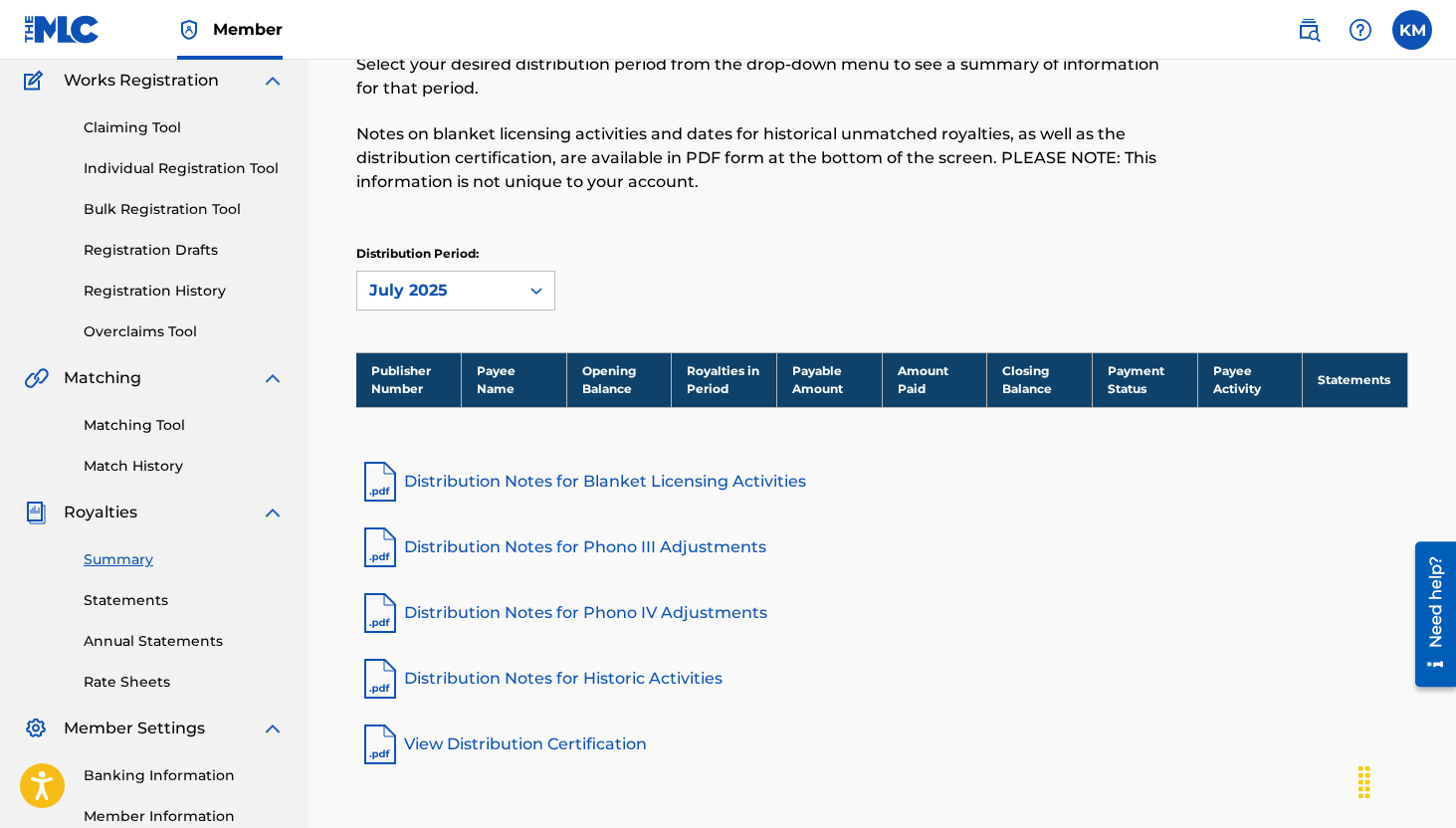 click on "Statements" at bounding box center [184, 600] 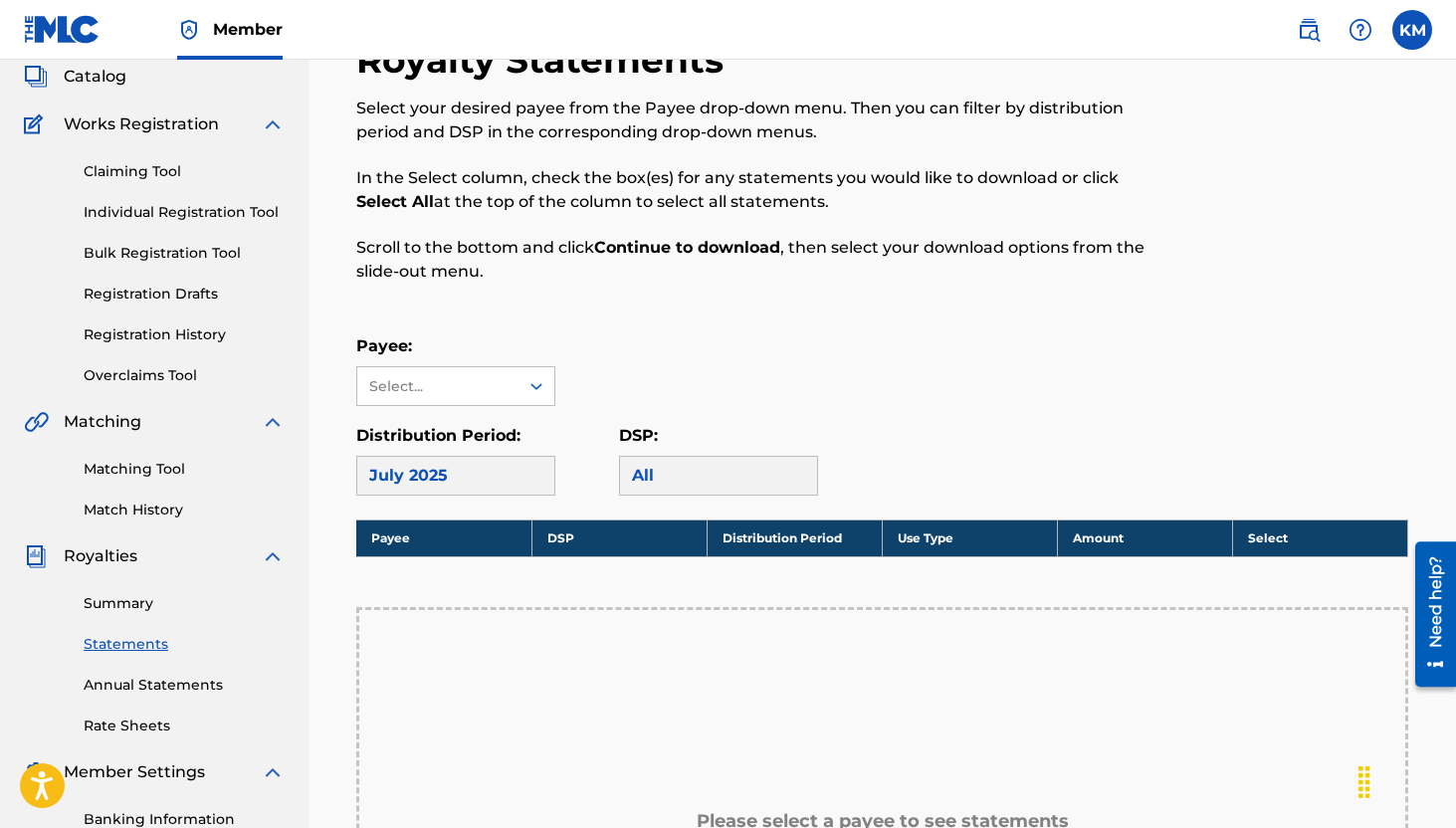 scroll, scrollTop: 149, scrollLeft: 0, axis: vertical 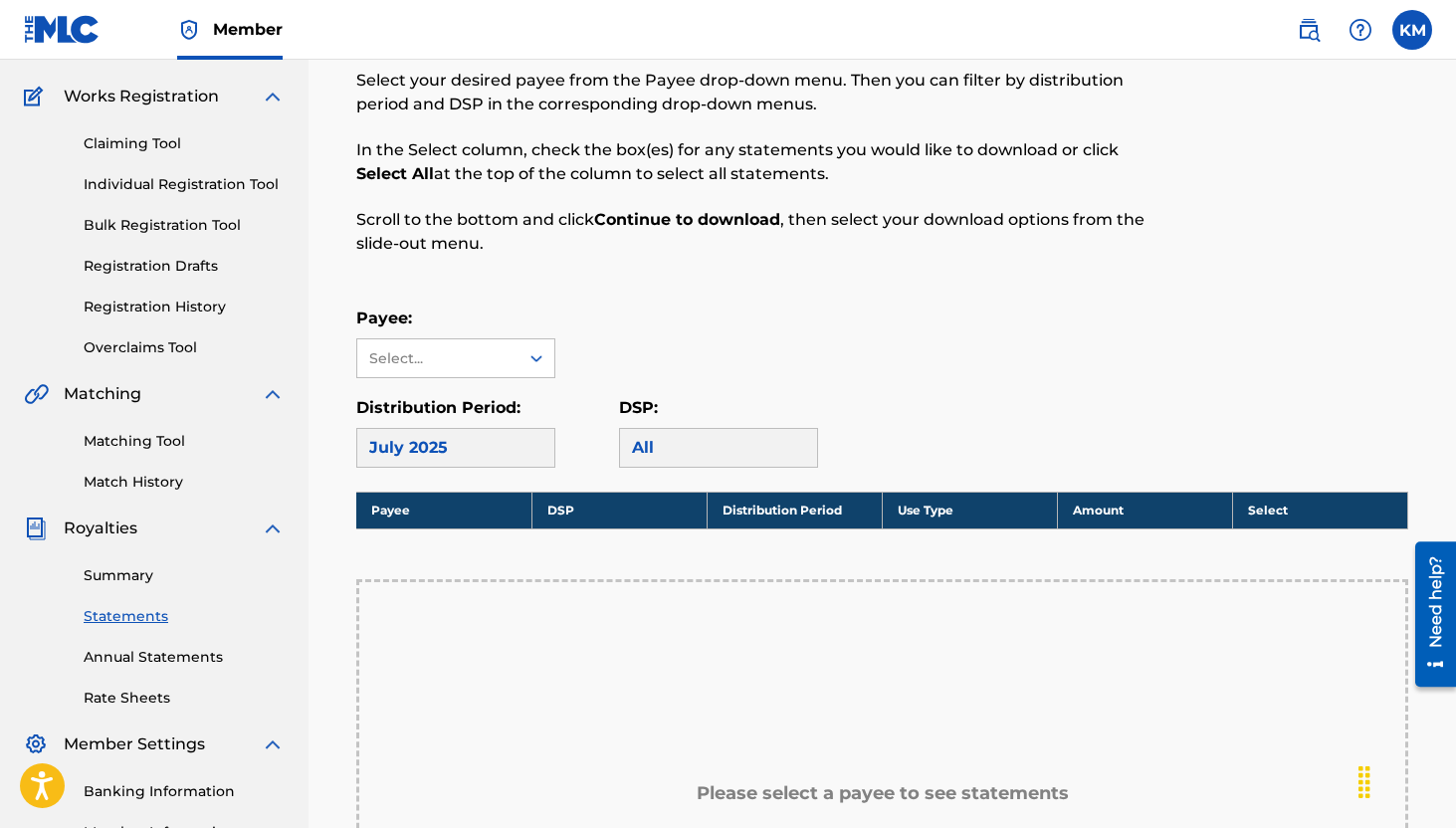 click on "Annual Statements" at bounding box center [184, 657] 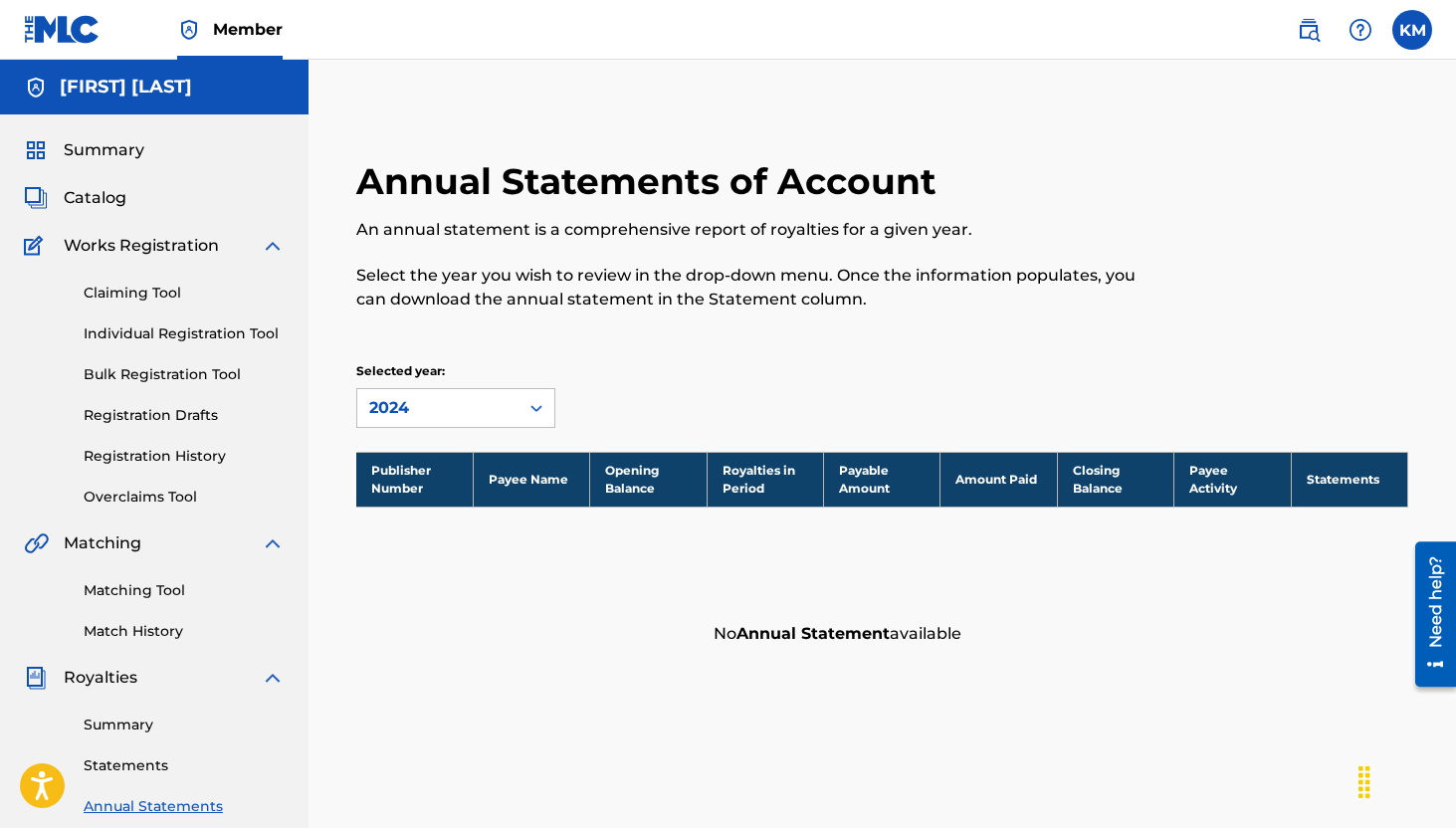scroll, scrollTop: 128, scrollLeft: 0, axis: vertical 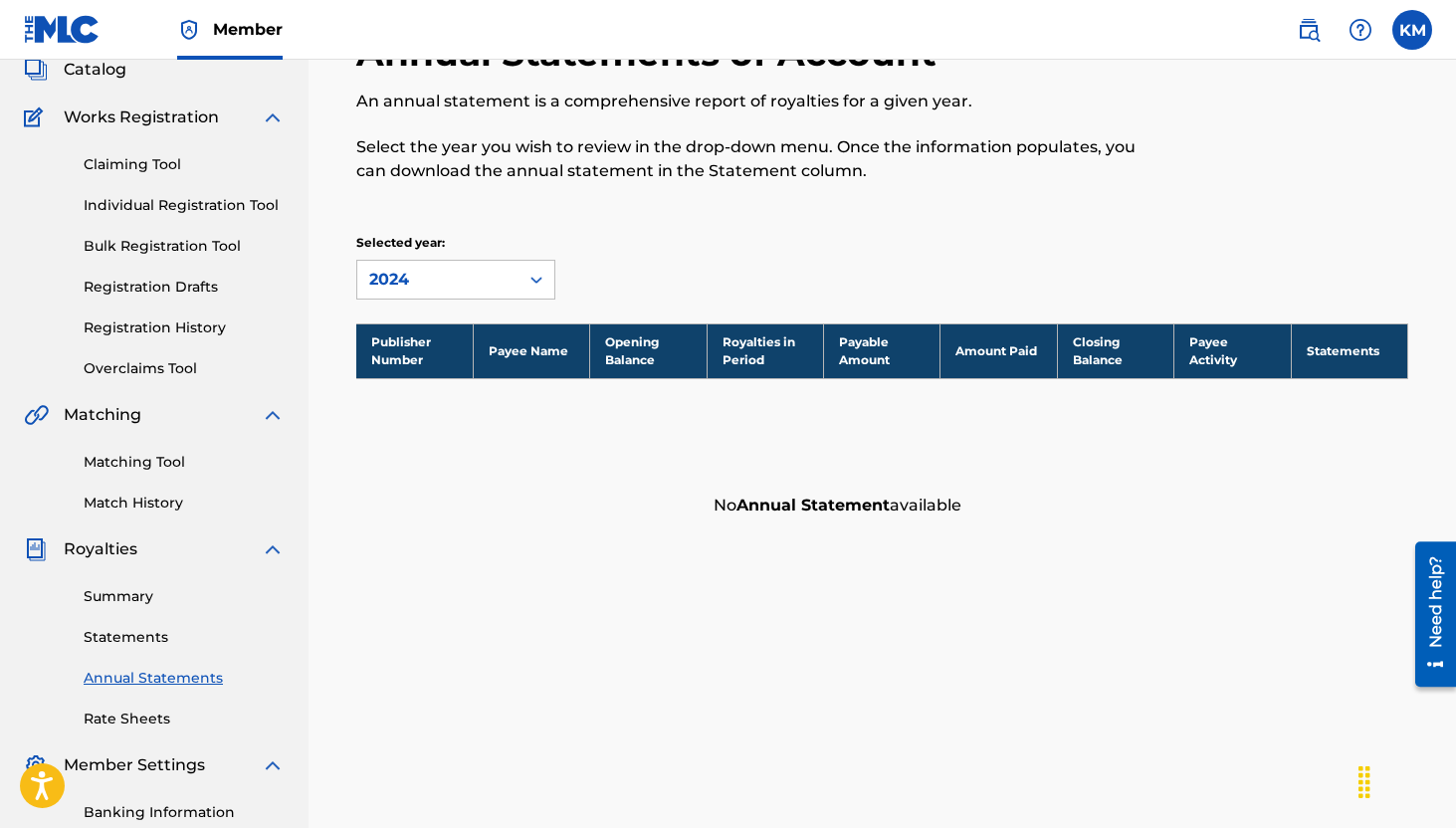 click on "Summary Catalog Works Registration Claiming Tool Individual Registration Tool Bulk Registration Tool Registration Drafts Registration History Overclaims Tool Matching Matching Tool Match History Royalties Summary Statements Annual Statements Rate Sheets Member Settings Banking Information Member Information User Permissions Contact Information Member Benefits" at bounding box center [154, 498] 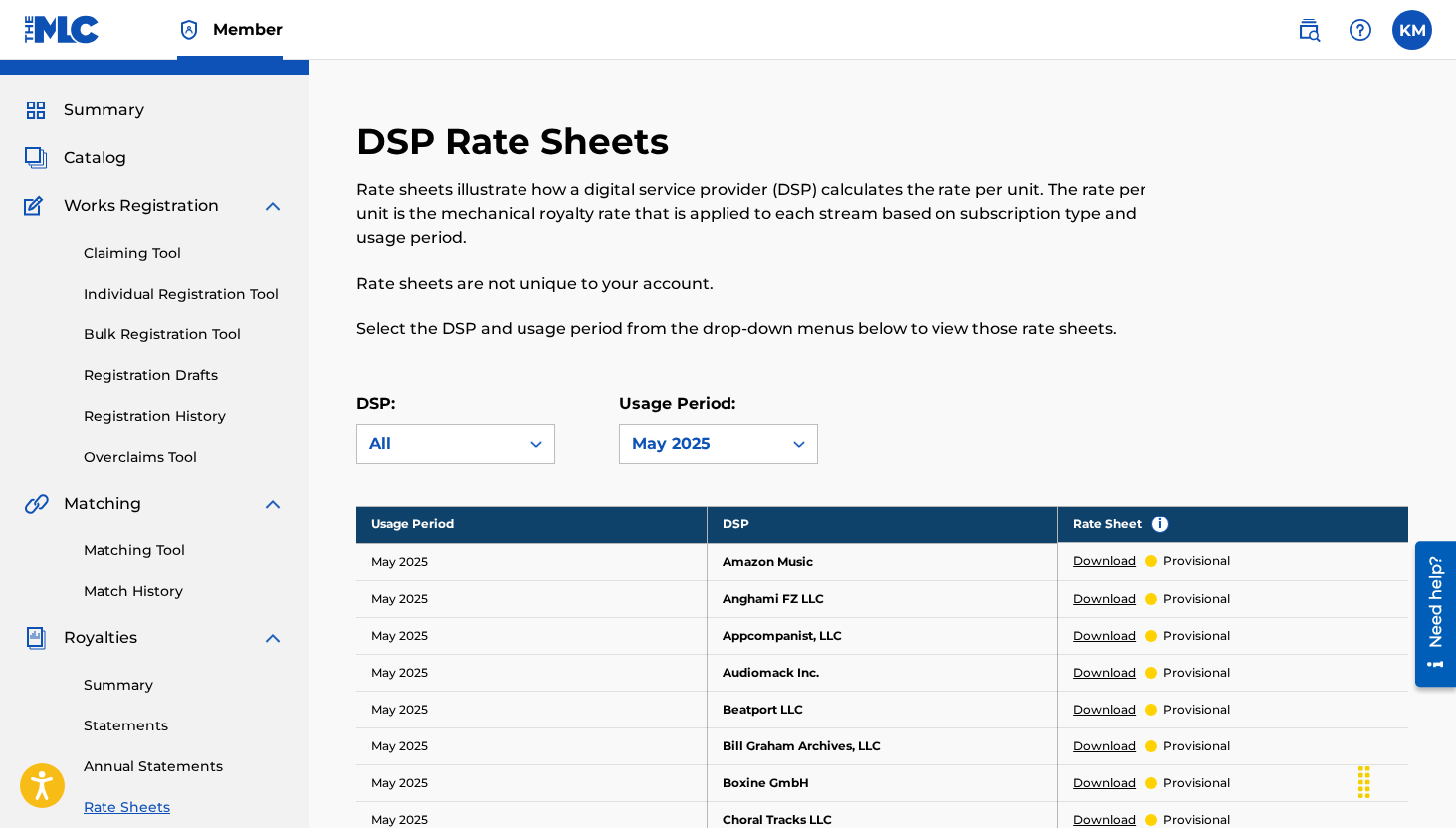 scroll, scrollTop: 47, scrollLeft: 0, axis: vertical 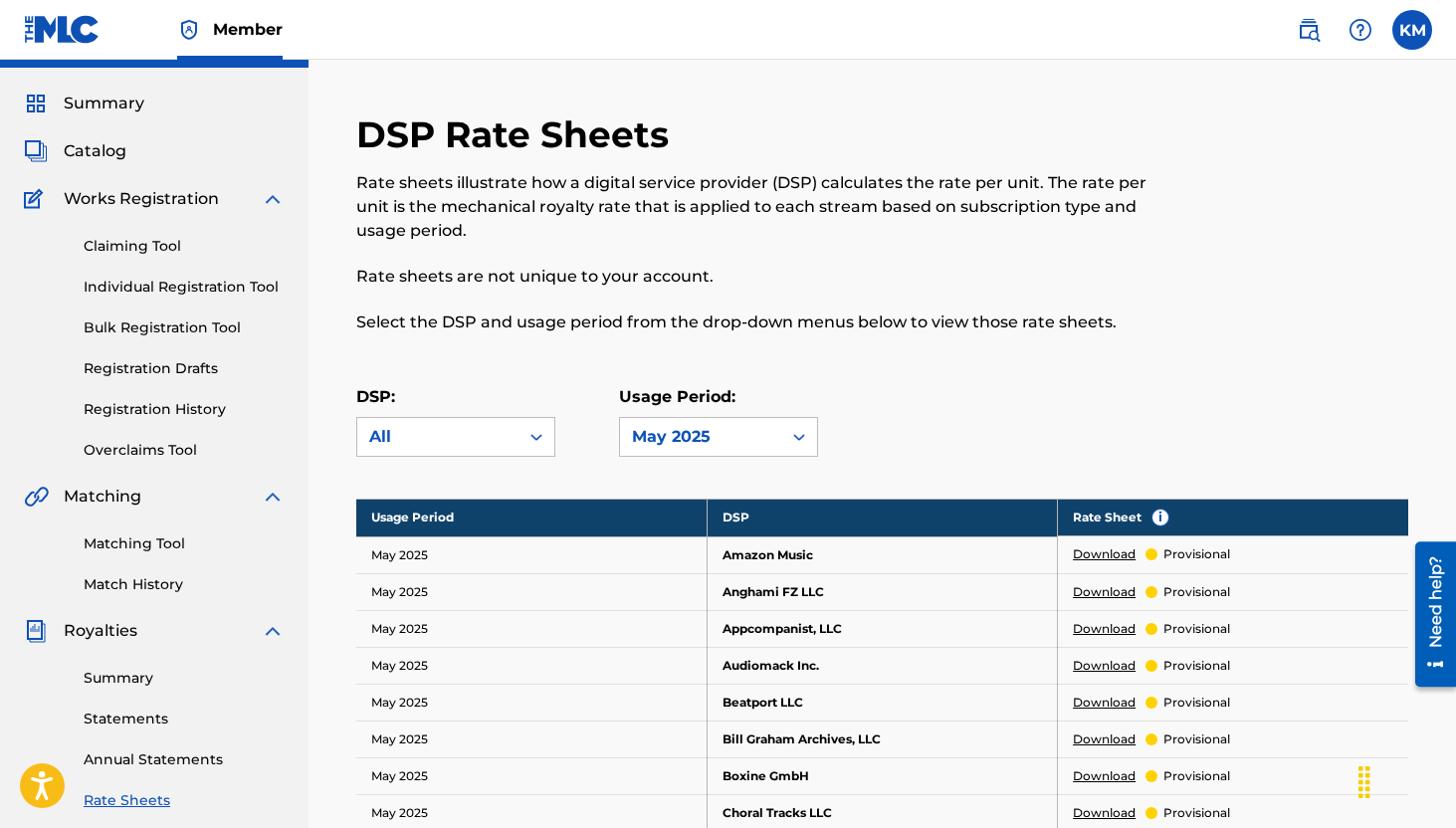 click on "Summary Catalog Works Registration Claiming Tool Individual Registration Tool Bulk Registration Tool Registration Drafts Registration History Overclaims Tool Matching Matching Tool Match History Royalties Summary Statements Annual Statements Rate Sheets Member Settings Banking Information Member Information User Permissions Contact Information Member Benefits" at bounding box center (154, 579) 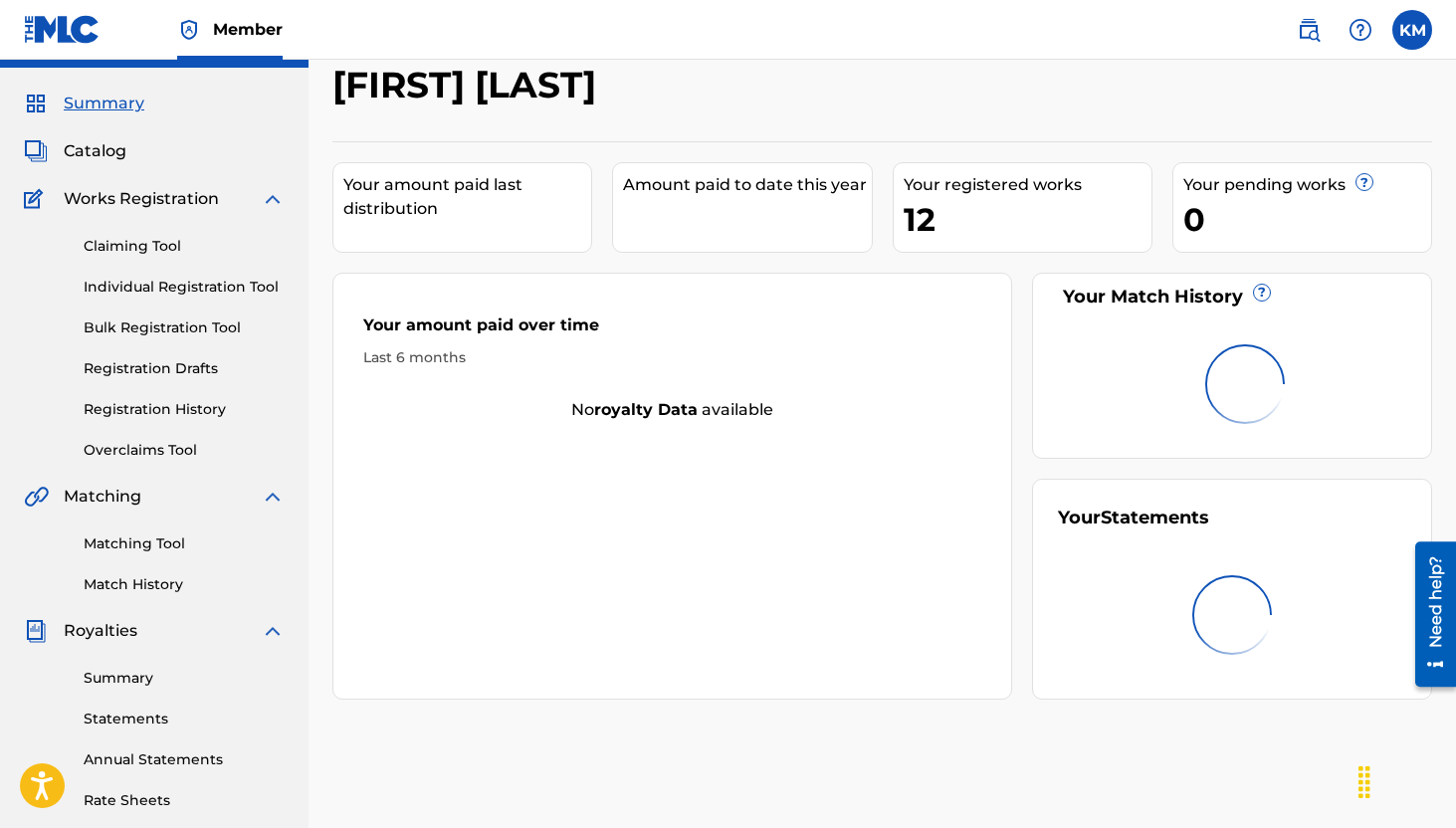 scroll, scrollTop: 0, scrollLeft: 0, axis: both 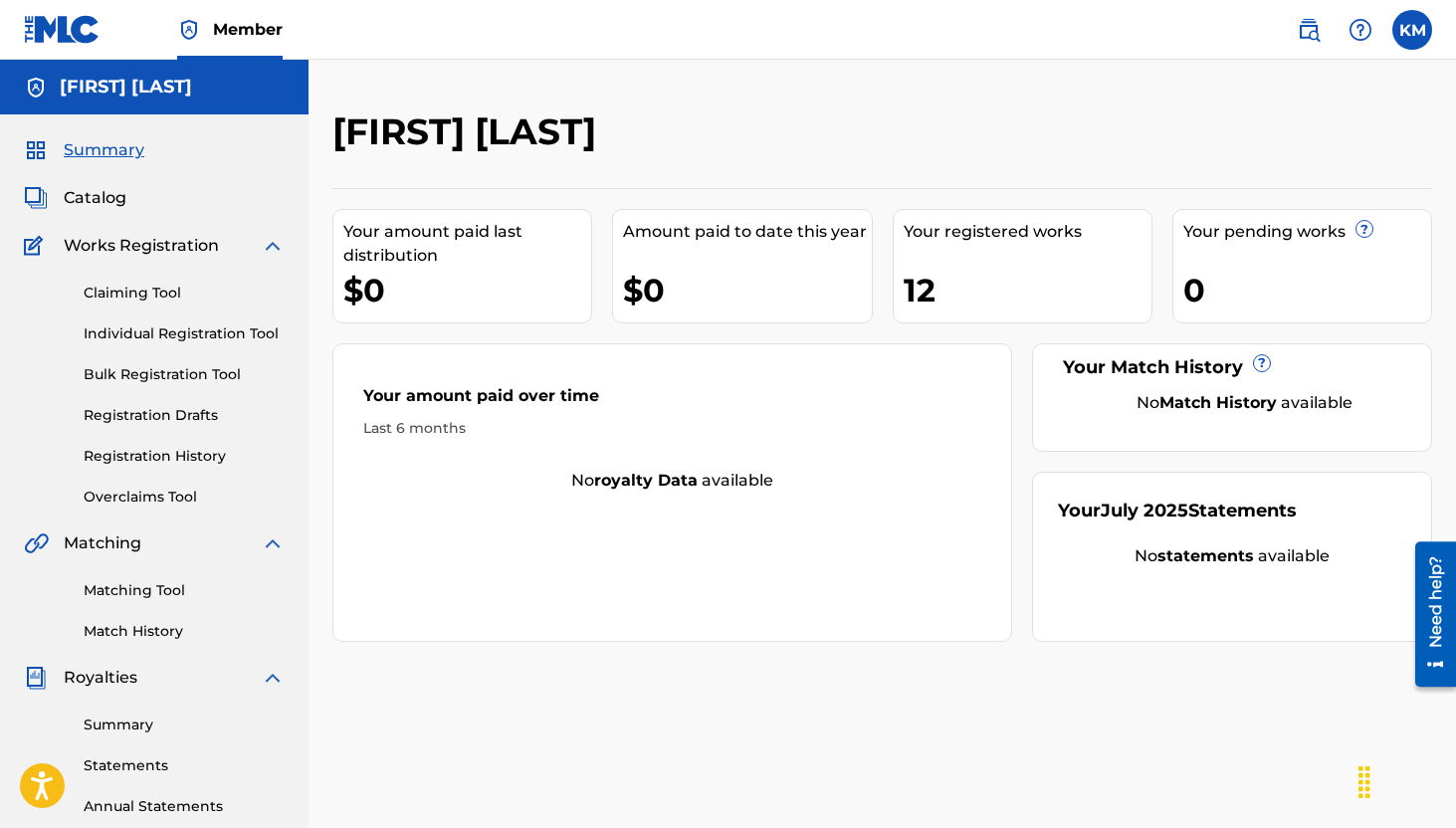 click on "Your amount paid last distribution   $0 Amount paid to date this year   $0 Your registered works   [NUMBER] Your pending works   ? 0 Your Match History ? No  Match History   available Your amount paid over time Last 6 months No  royalty data   available Your  [MONTH] [YEAR]  Statements No  statements   available" at bounding box center [882, 415] 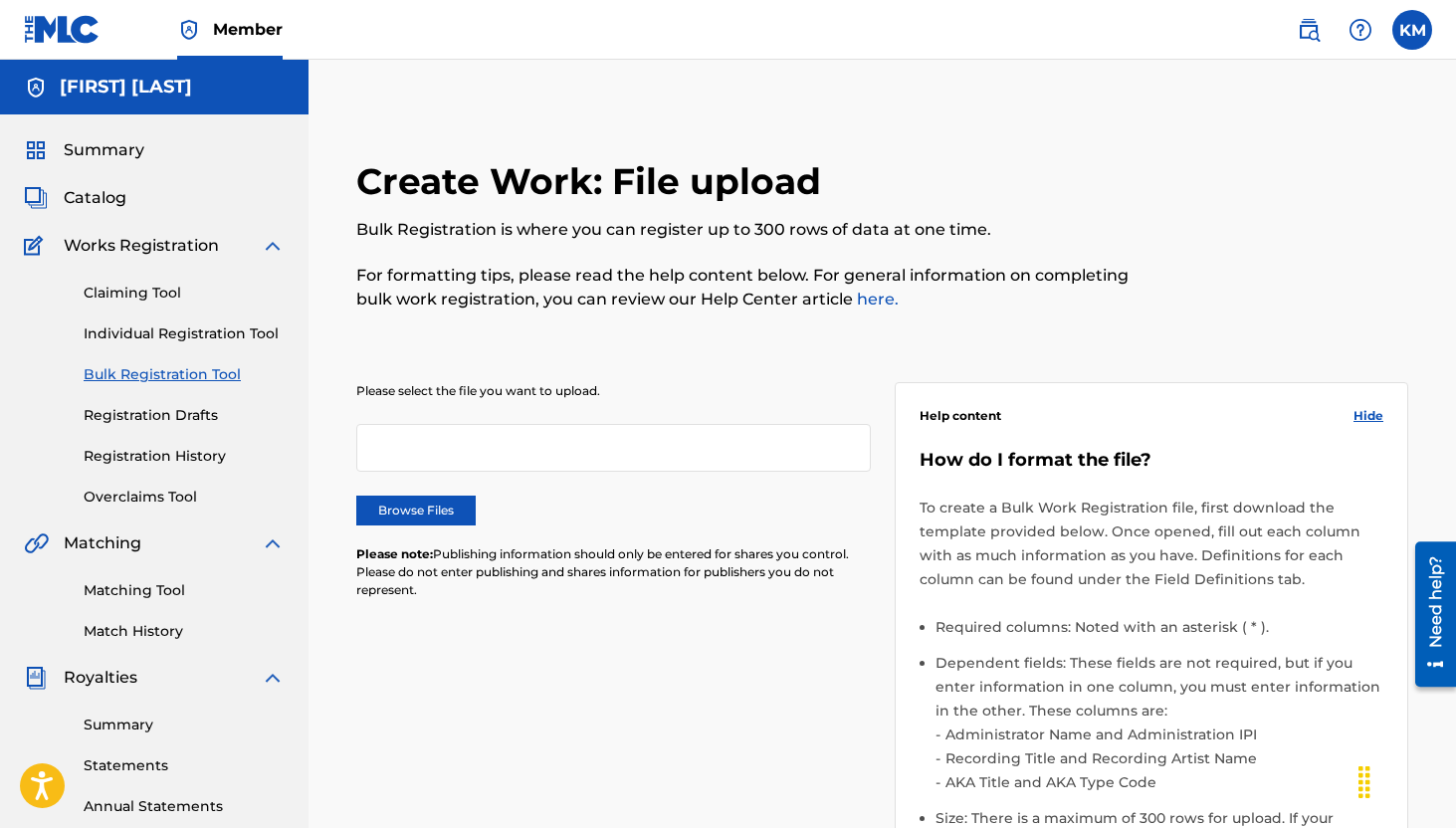 click on "Registration History" at bounding box center [184, 456] 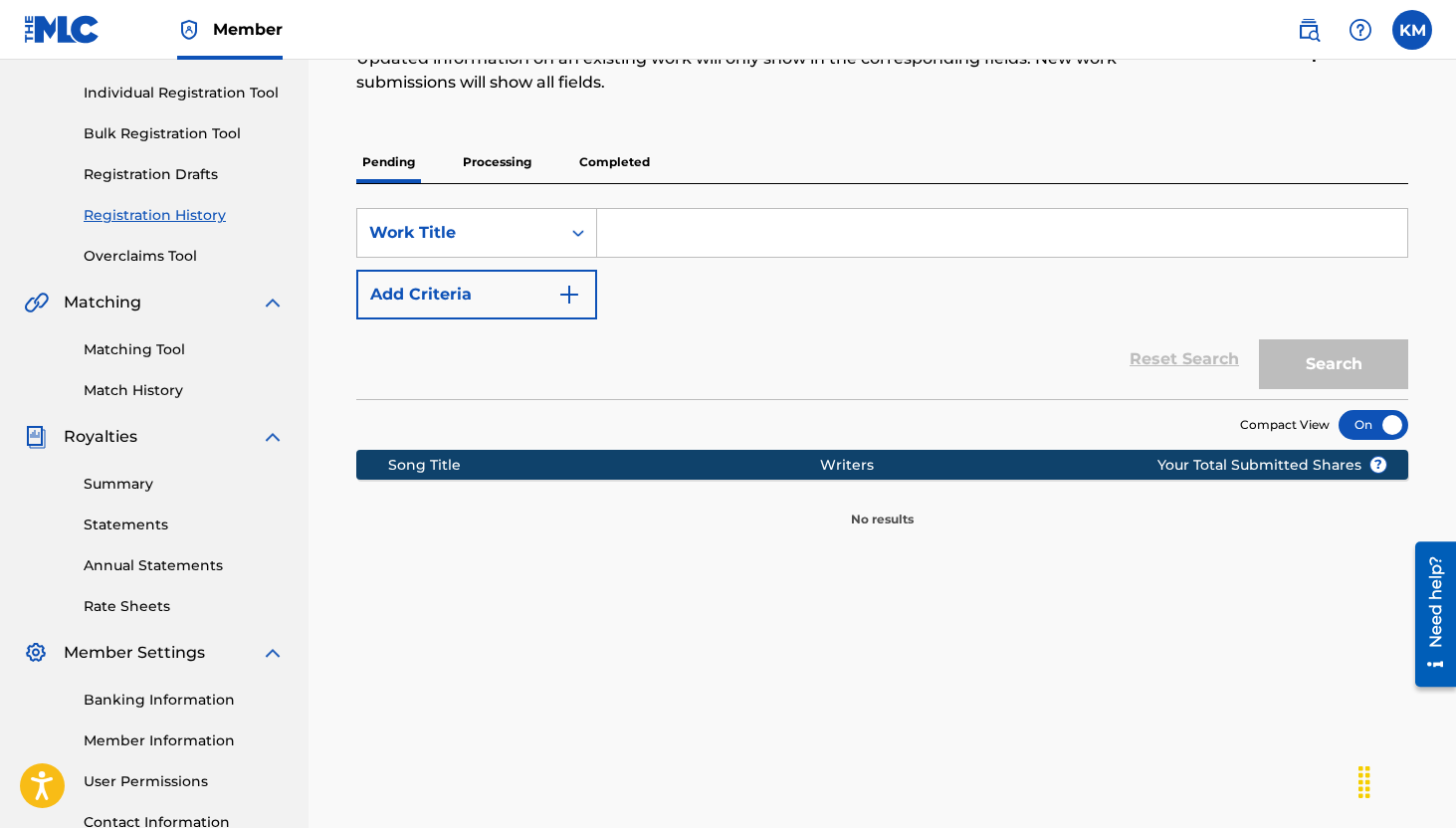 scroll, scrollTop: 268, scrollLeft: 0, axis: vertical 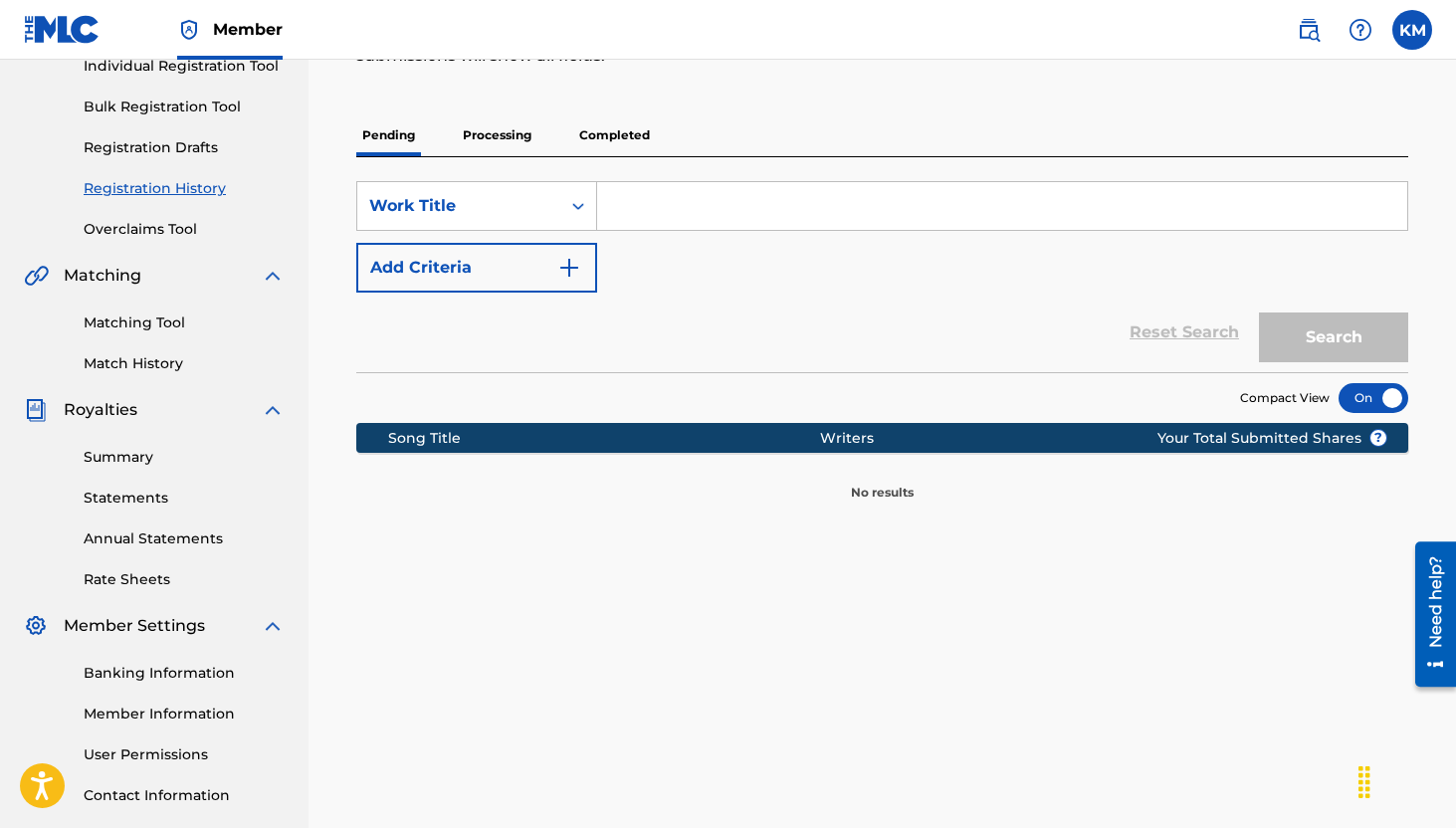 click on "Matching Tool Match History" at bounding box center [154, 330] 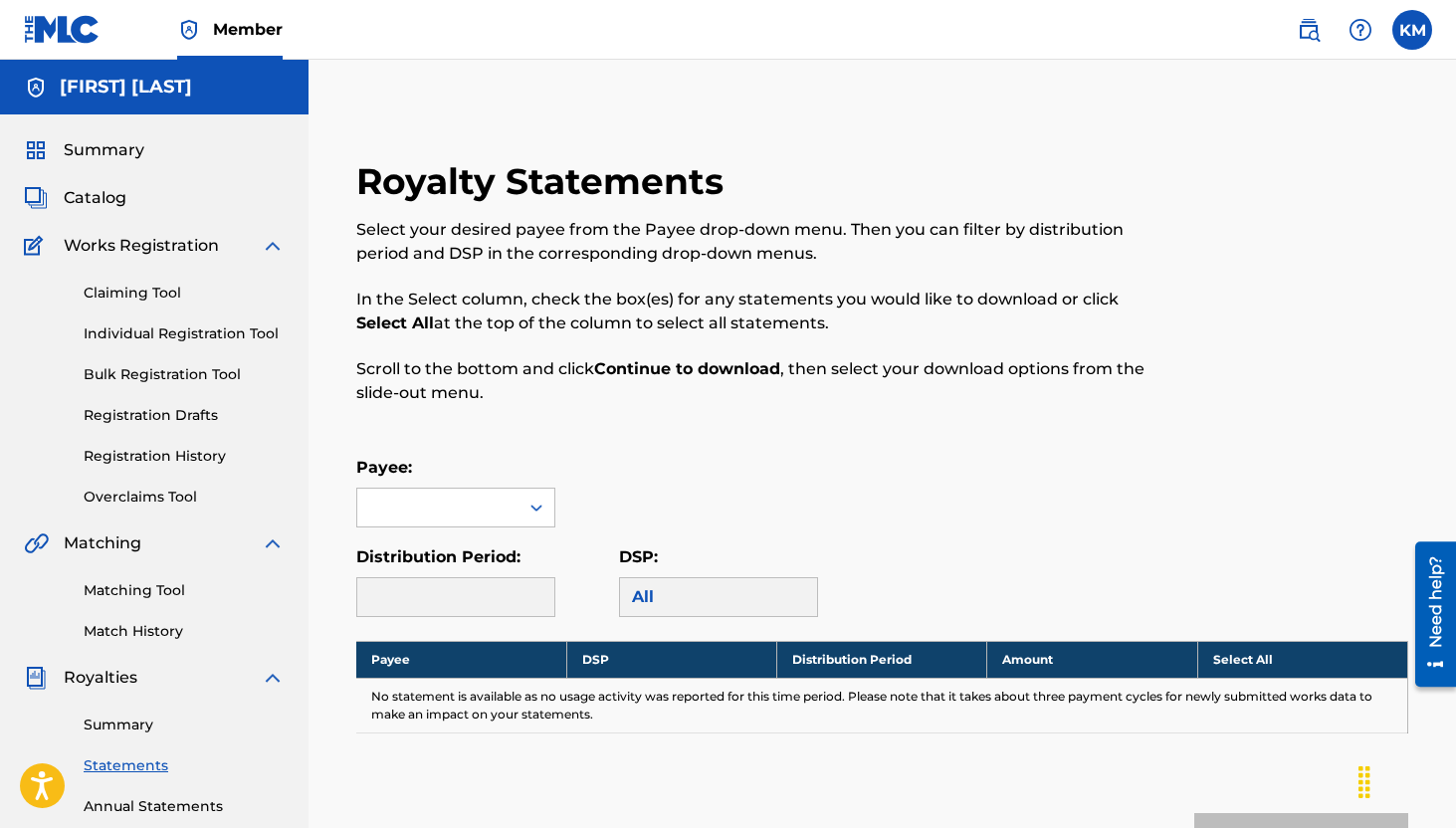click on "Summary Catalog Works Registration Claiming Tool Individual Registration Tool Bulk Registration Tool Registration Drafts Registration History Overclaims Tool Matching Matching Tool Match History Royalties Summary Statements Annual Statements Rate Sheets Member Settings Banking Information Member Information User Permissions Contact Information Member Benefits" at bounding box center (154, 626) 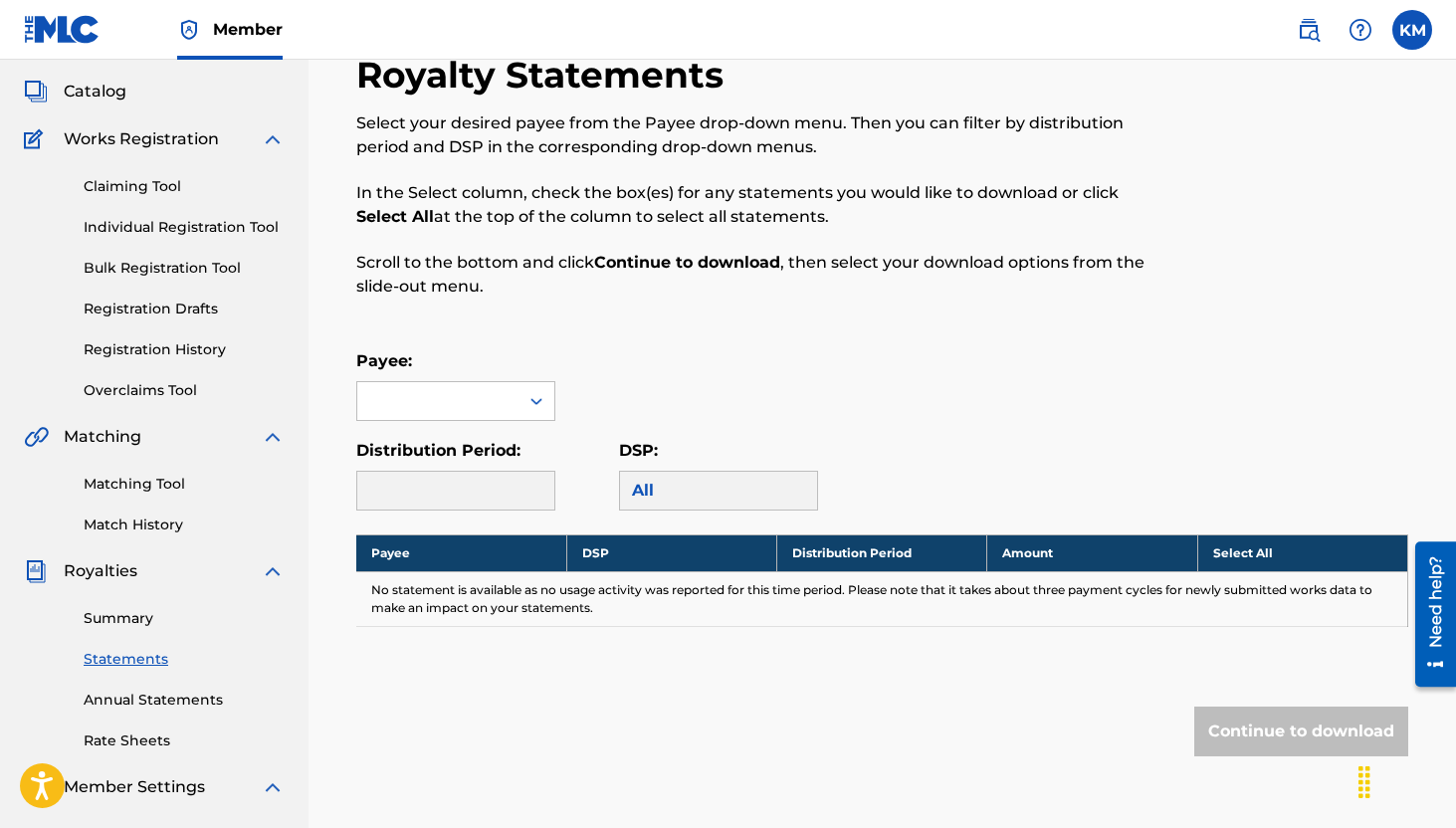scroll, scrollTop: 139, scrollLeft: 0, axis: vertical 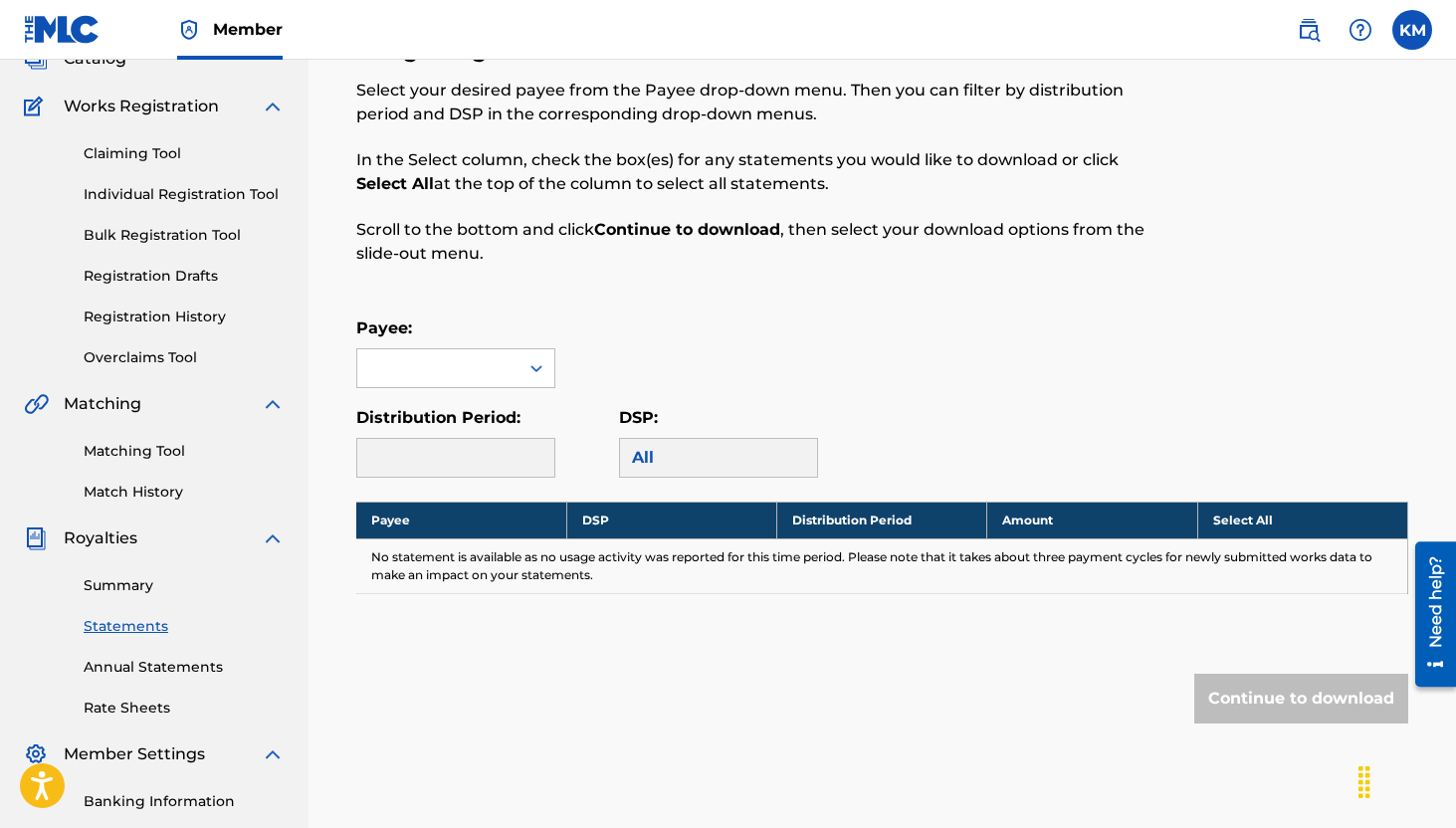 click on "Annual Statements" at bounding box center (184, 667) 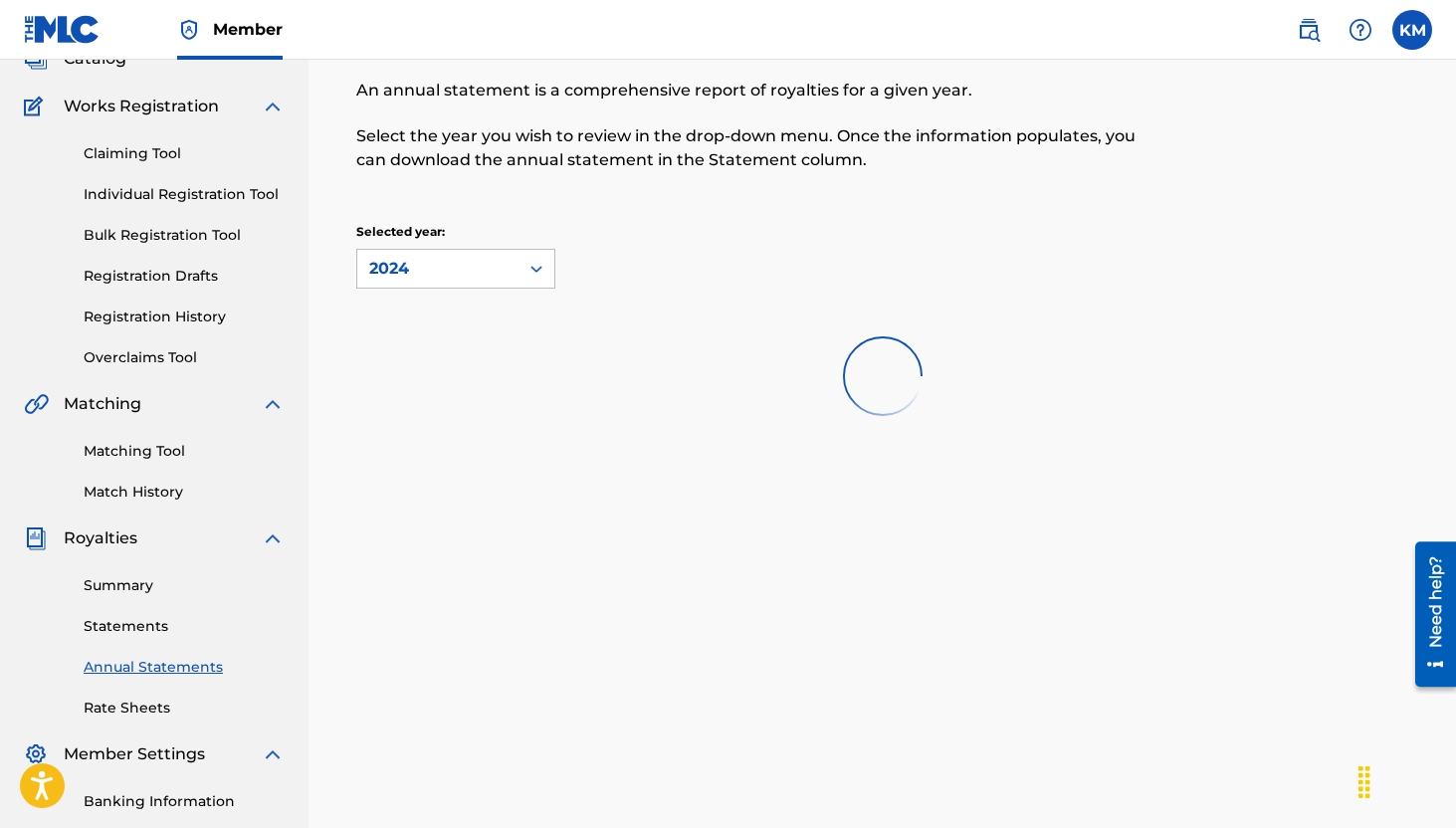 scroll, scrollTop: 0, scrollLeft: 0, axis: both 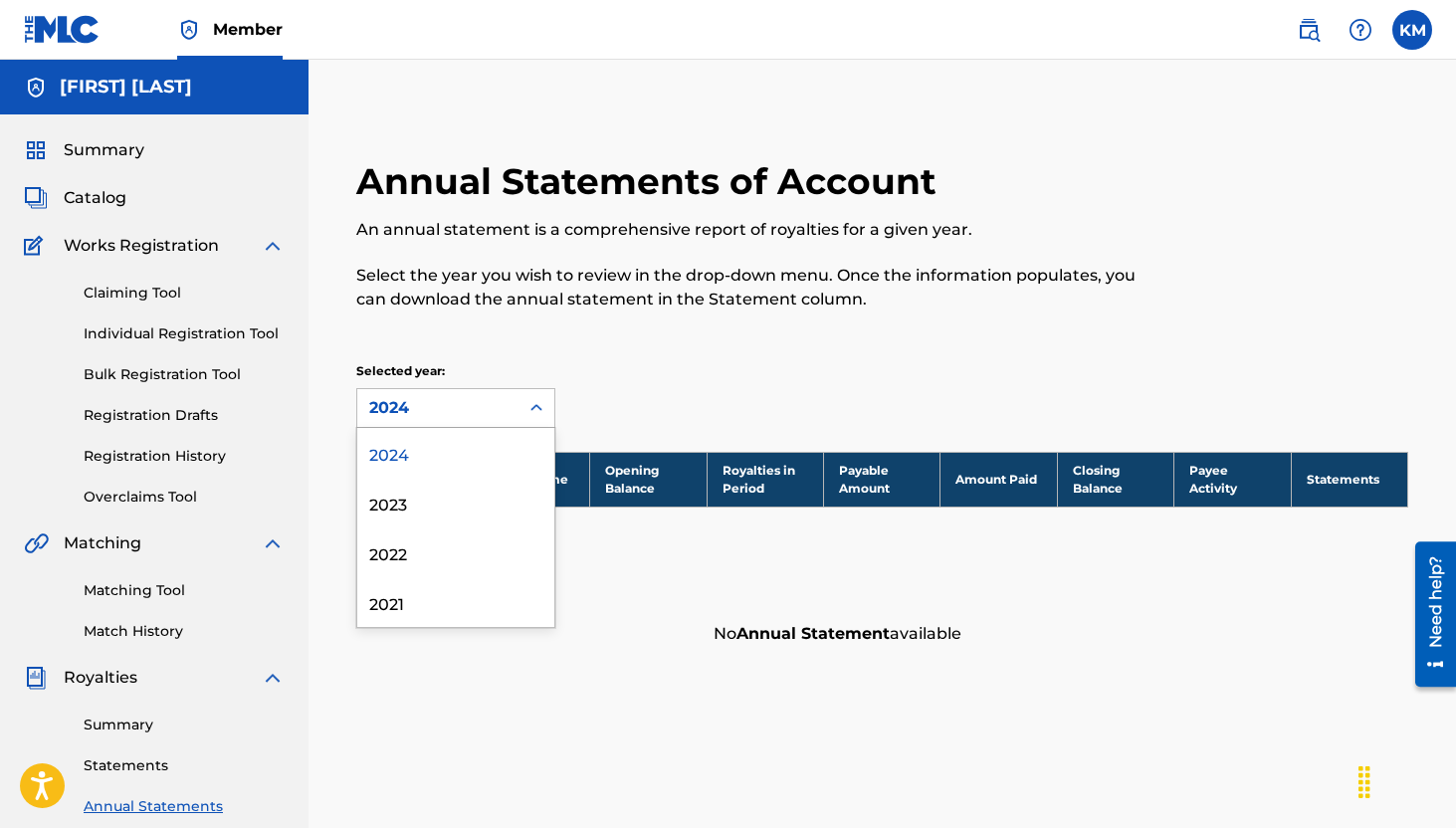 click on "2024" at bounding box center (438, 408) 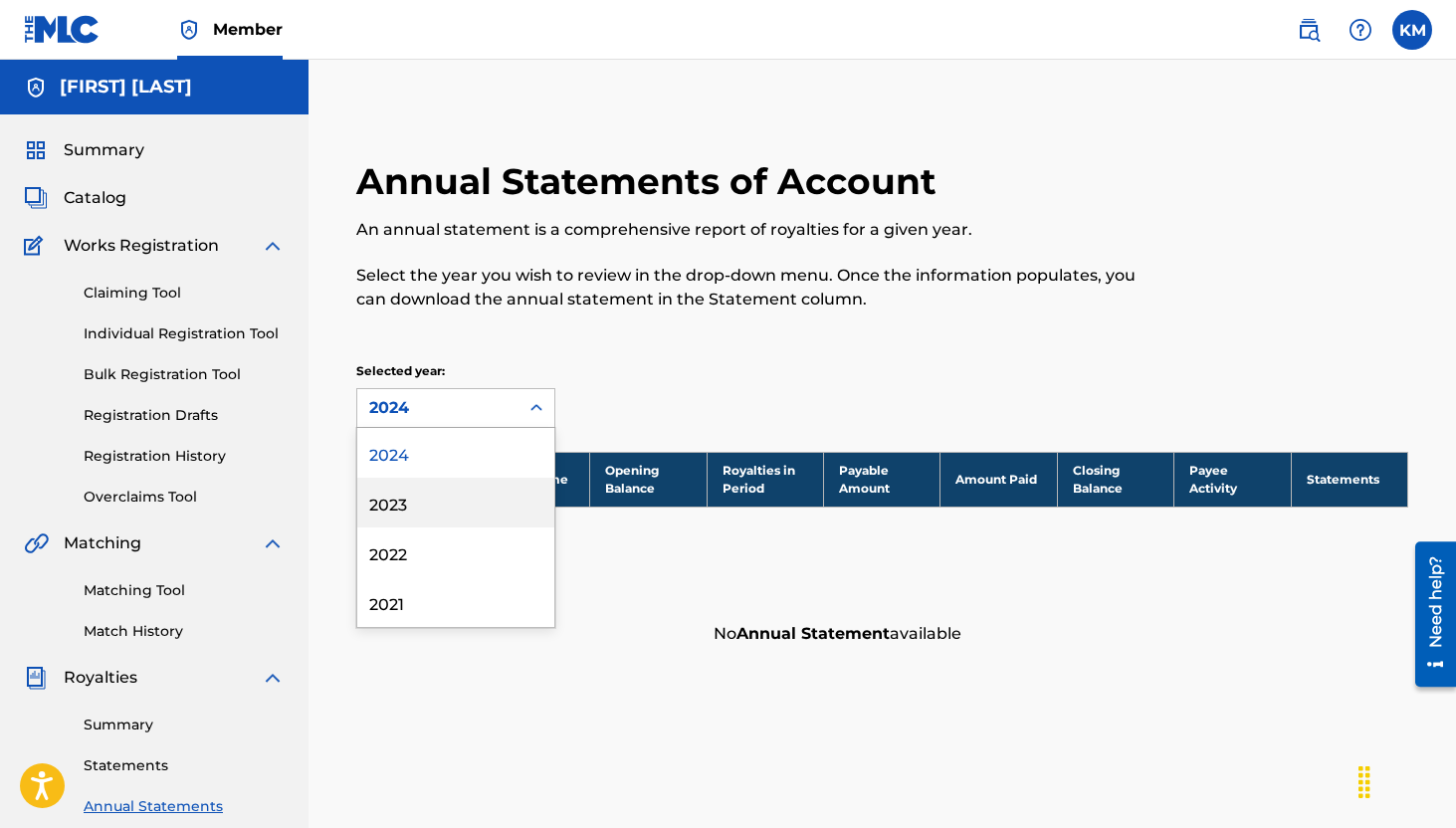 click on "2023" at bounding box center (456, 503) 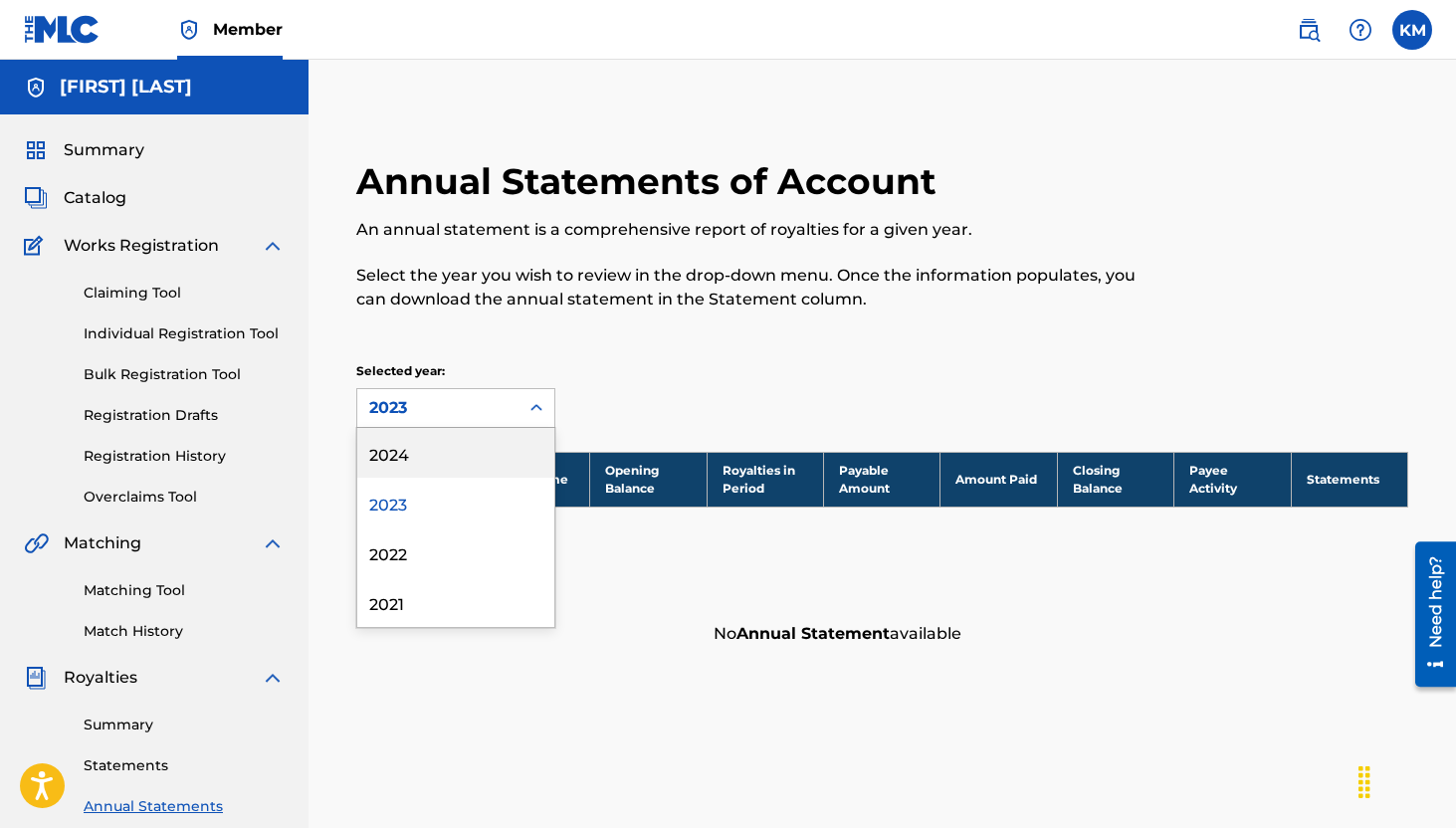 click on "2023" at bounding box center (438, 408) 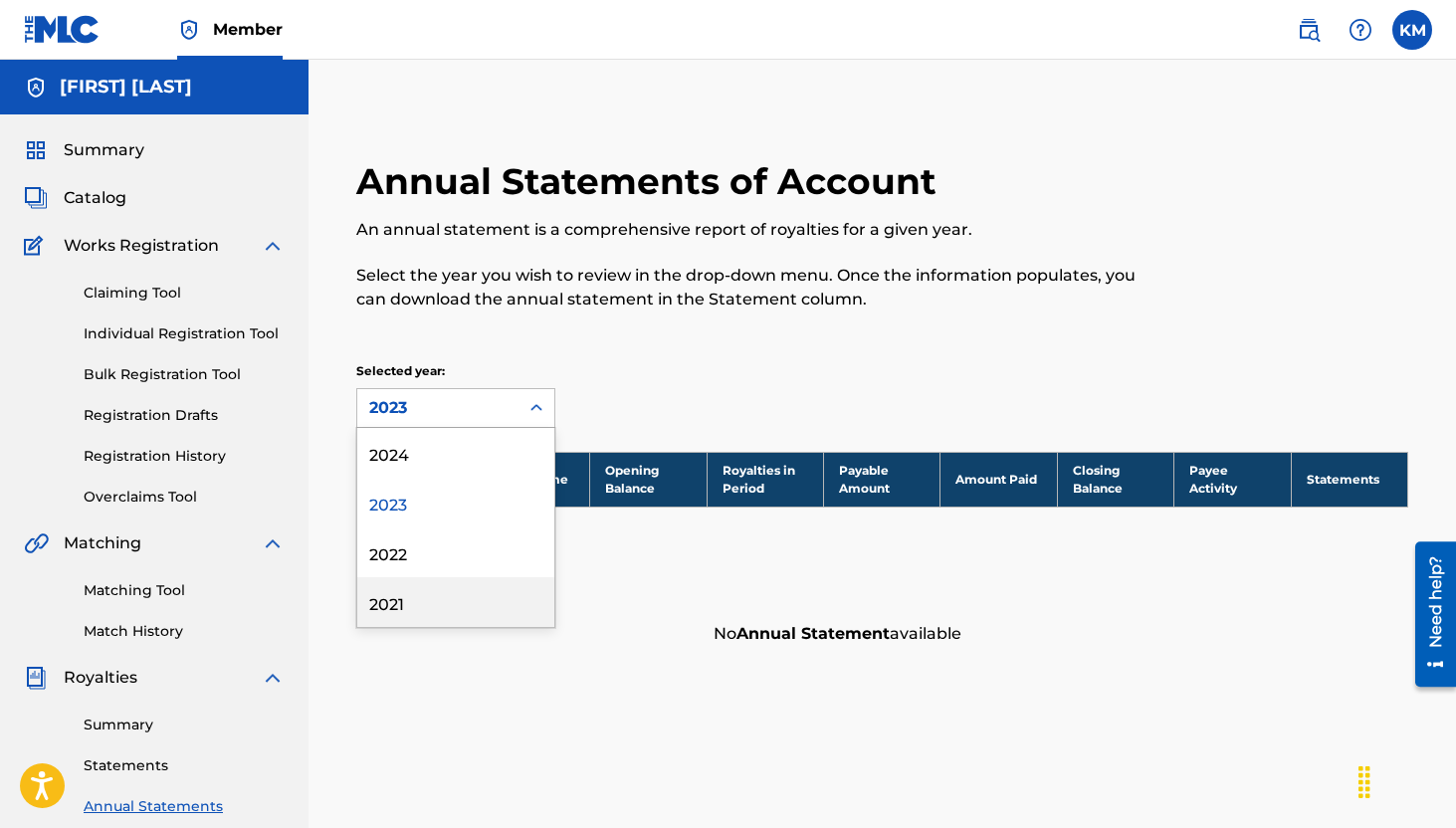 click on "2021" at bounding box center (456, 602) 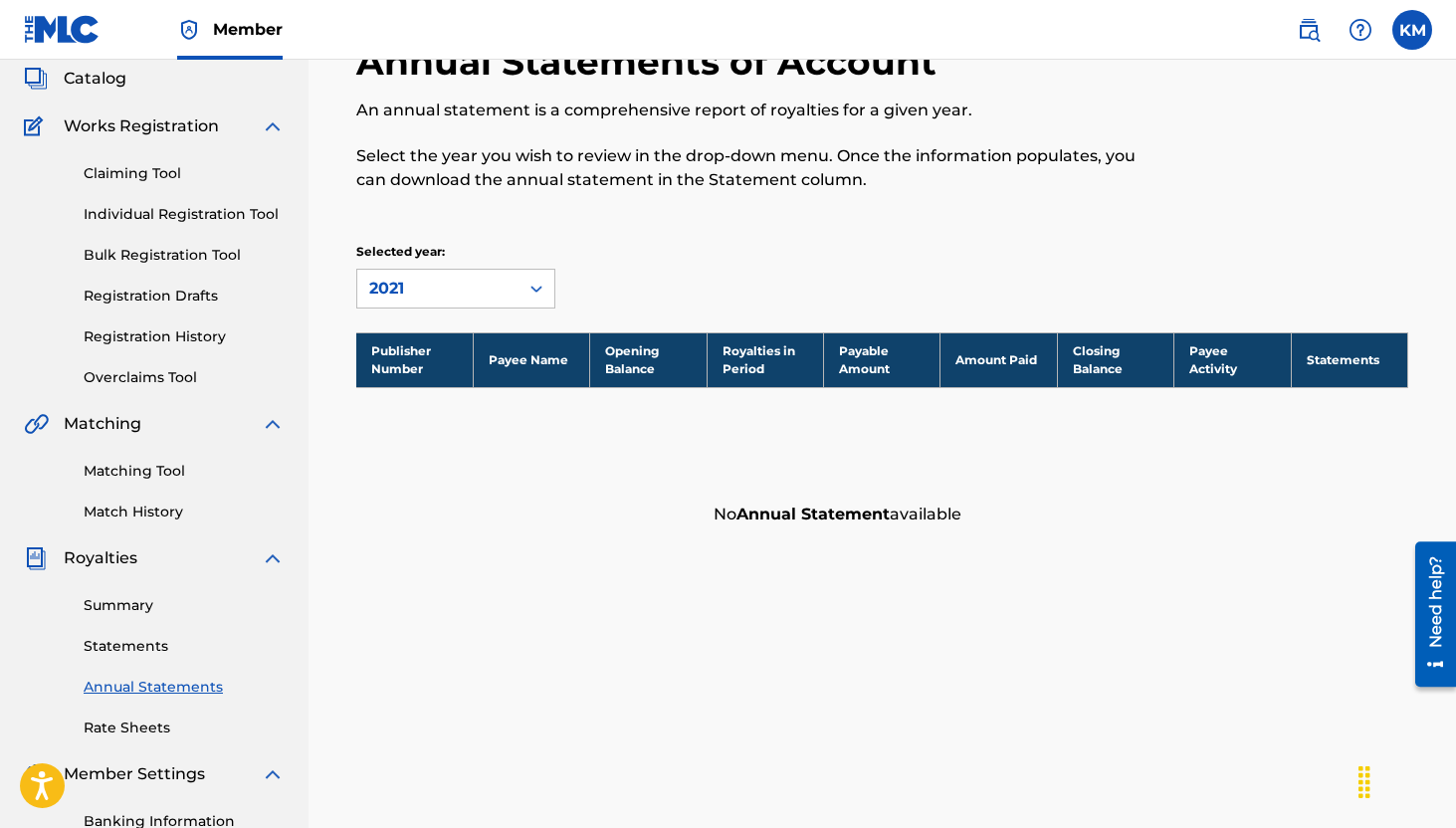 click on "Summary Statements Annual Statements Rate Sheets" at bounding box center [154, 654] 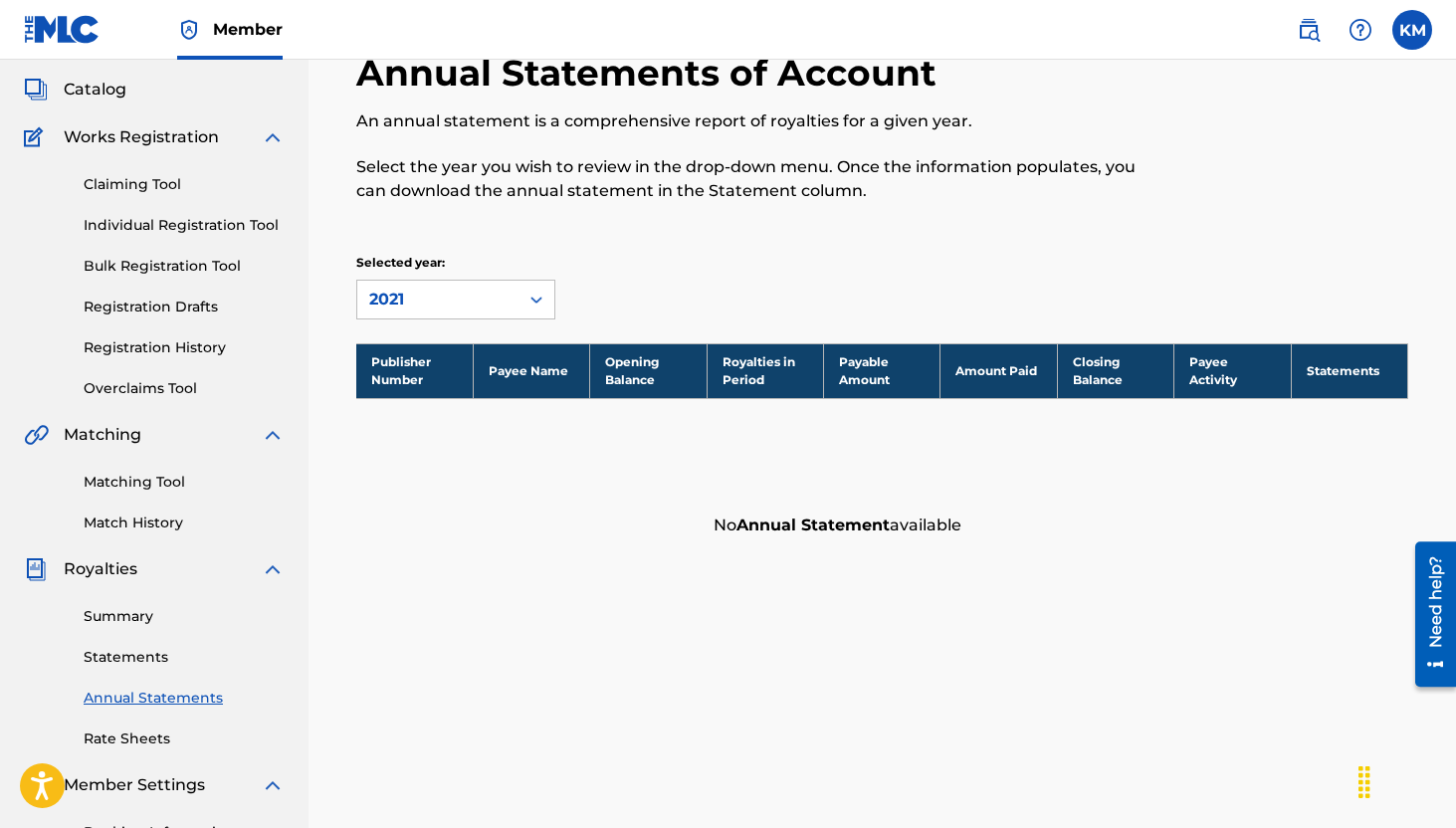 scroll, scrollTop: 109, scrollLeft: 0, axis: vertical 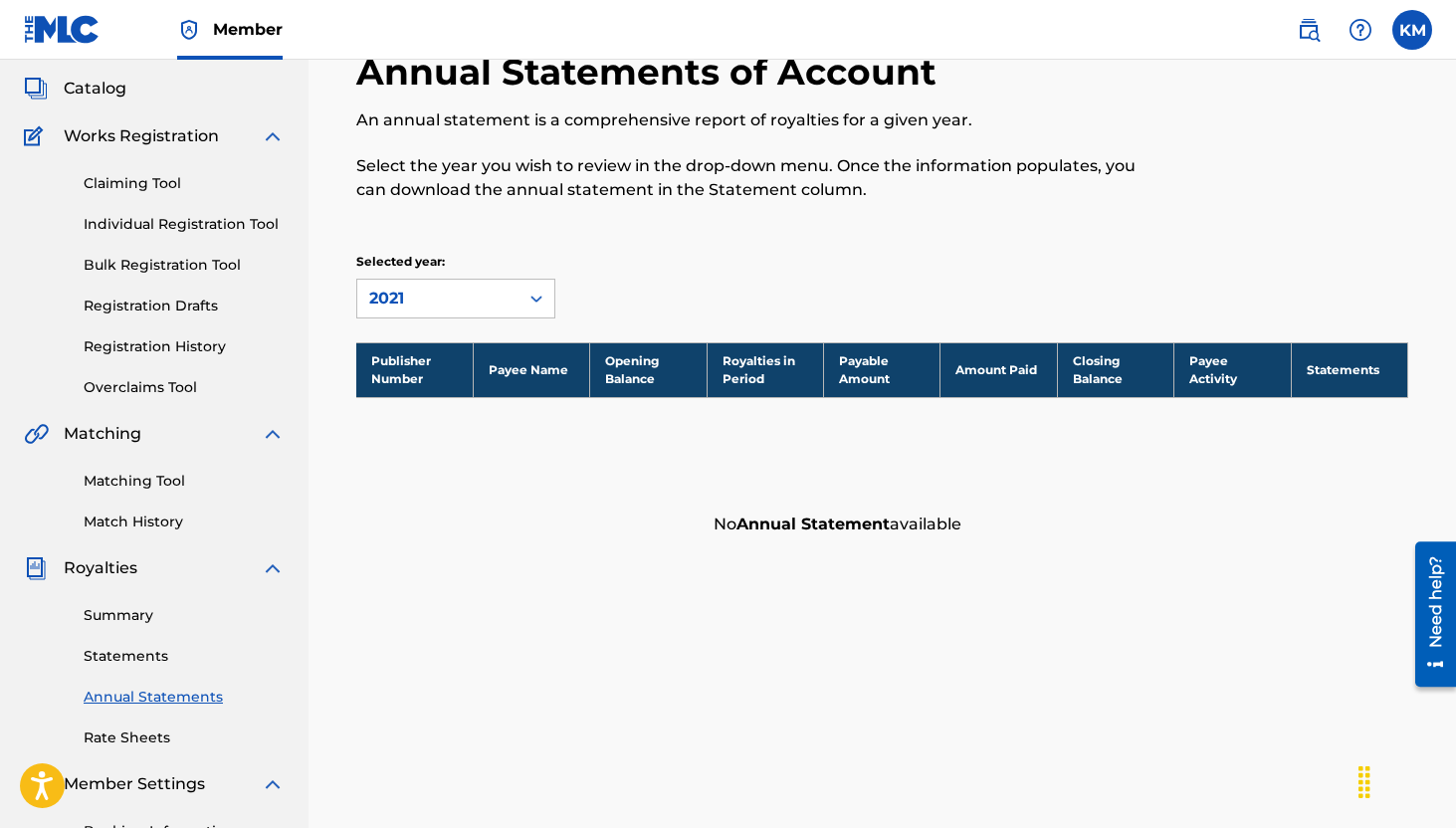 click on "Claiming Tool" at bounding box center [184, 183] 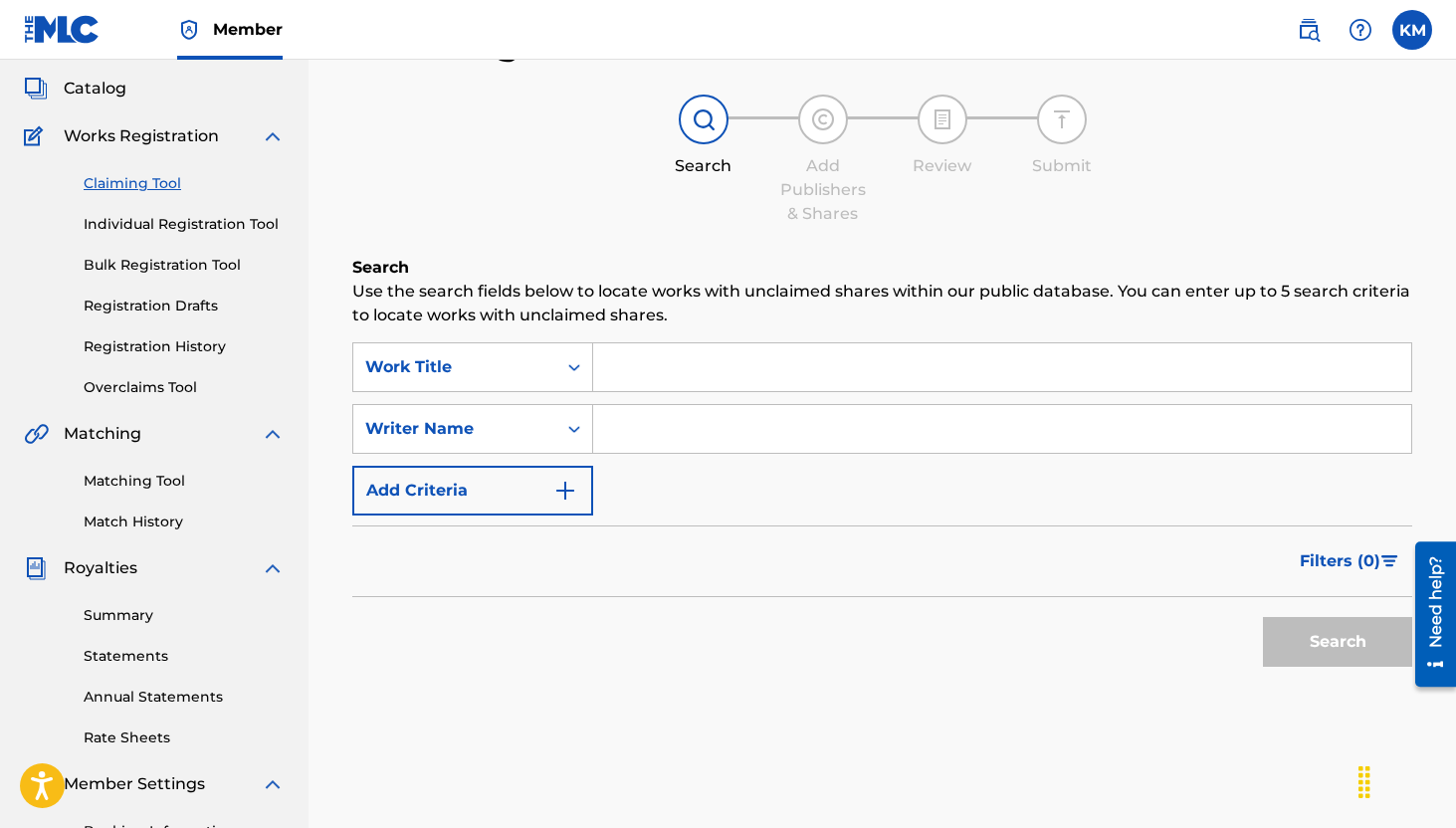 scroll, scrollTop: 0, scrollLeft: 0, axis: both 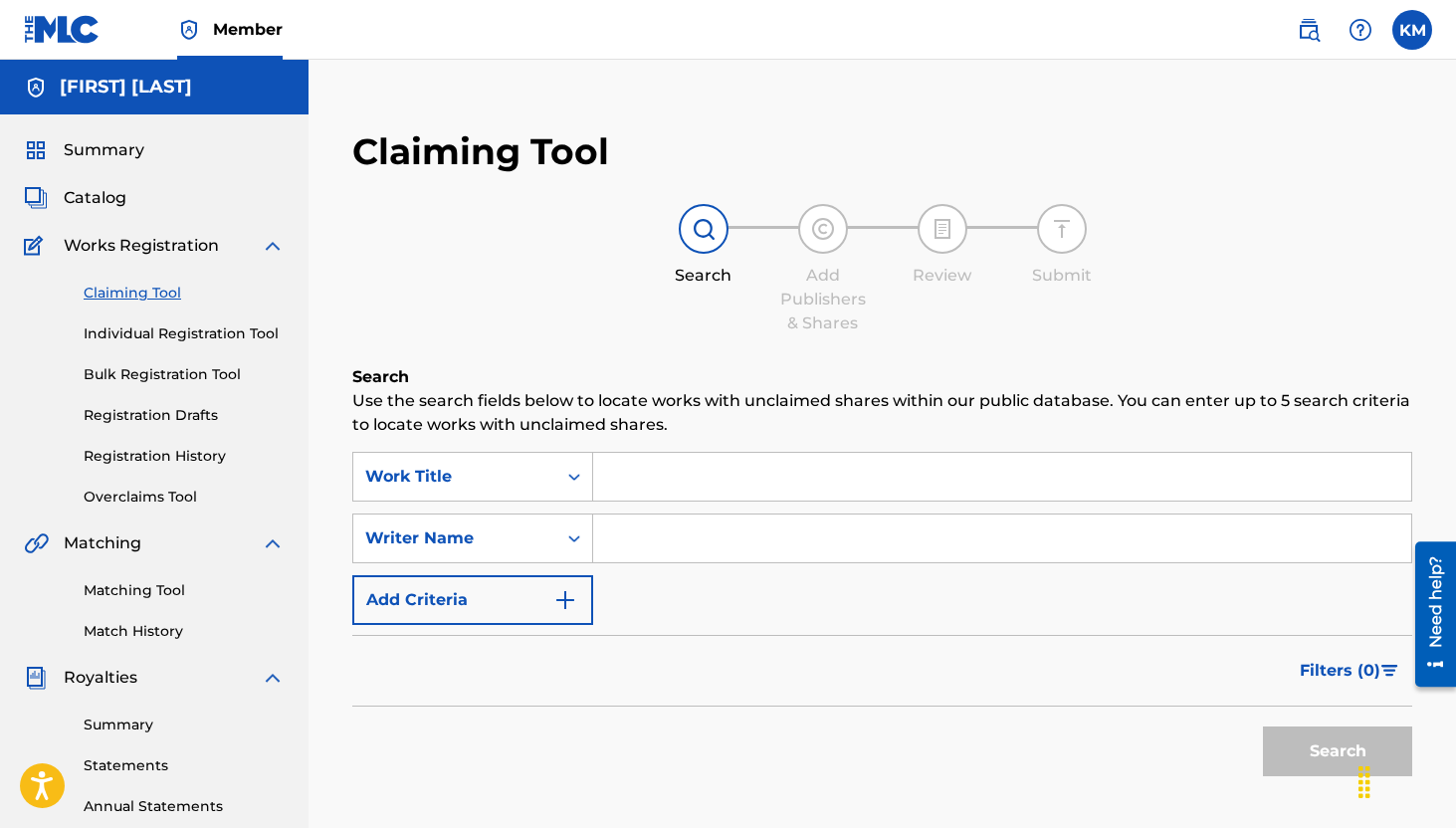 click on "Registration Drafts" at bounding box center [184, 415] 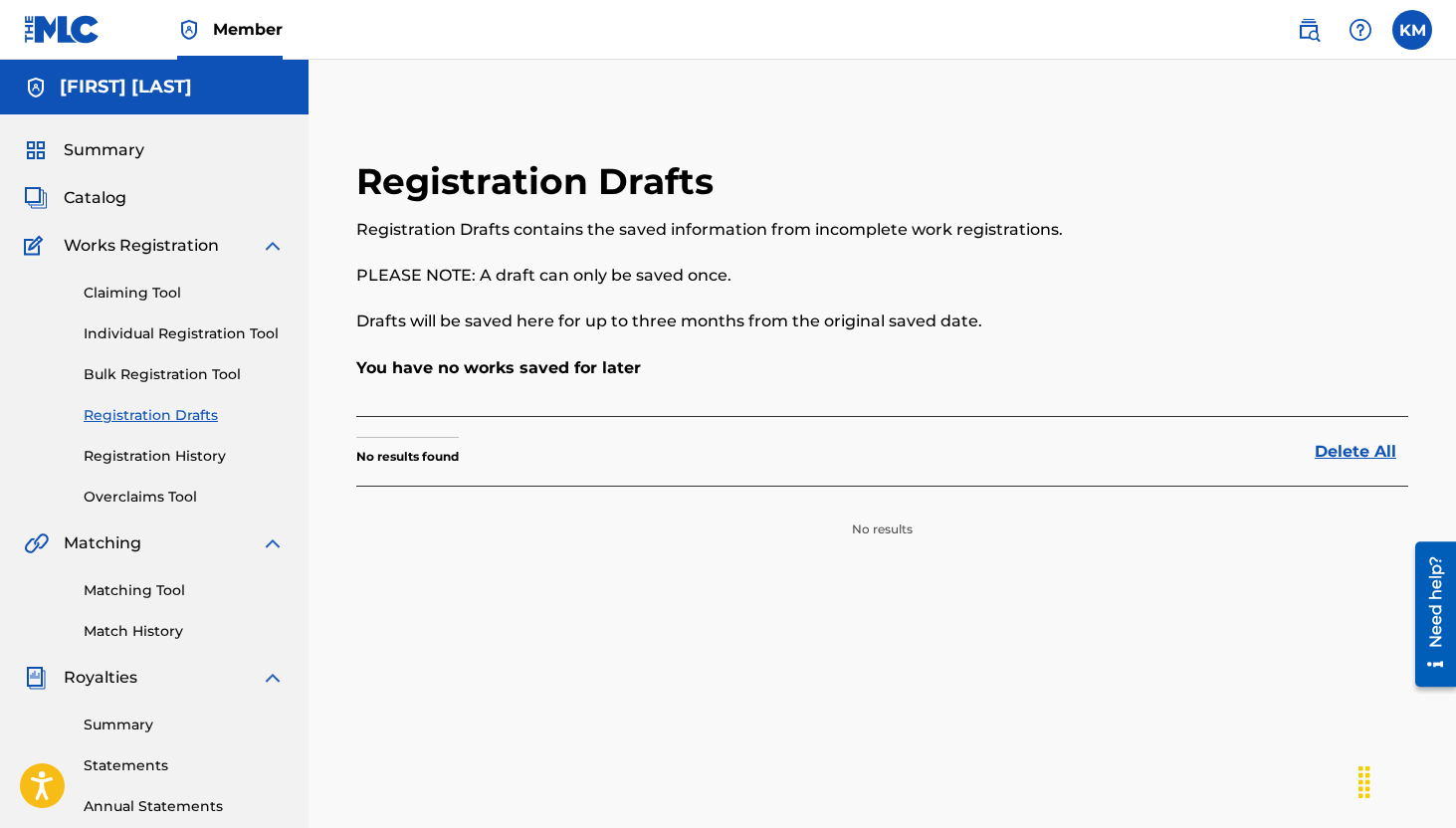 click on "Registration History" at bounding box center (184, 456) 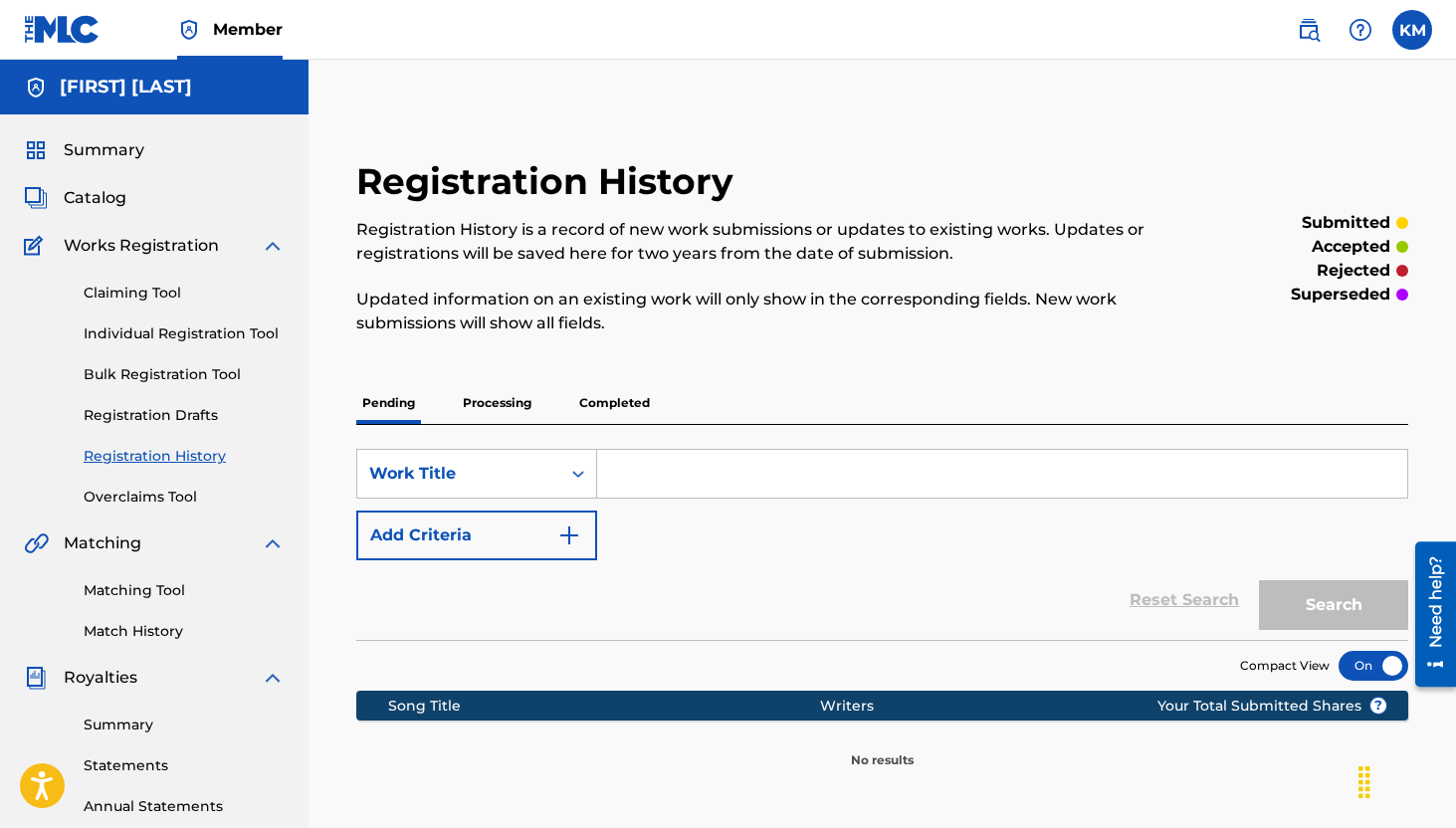 click on "Bulk Registration Tool" at bounding box center (184, 374) 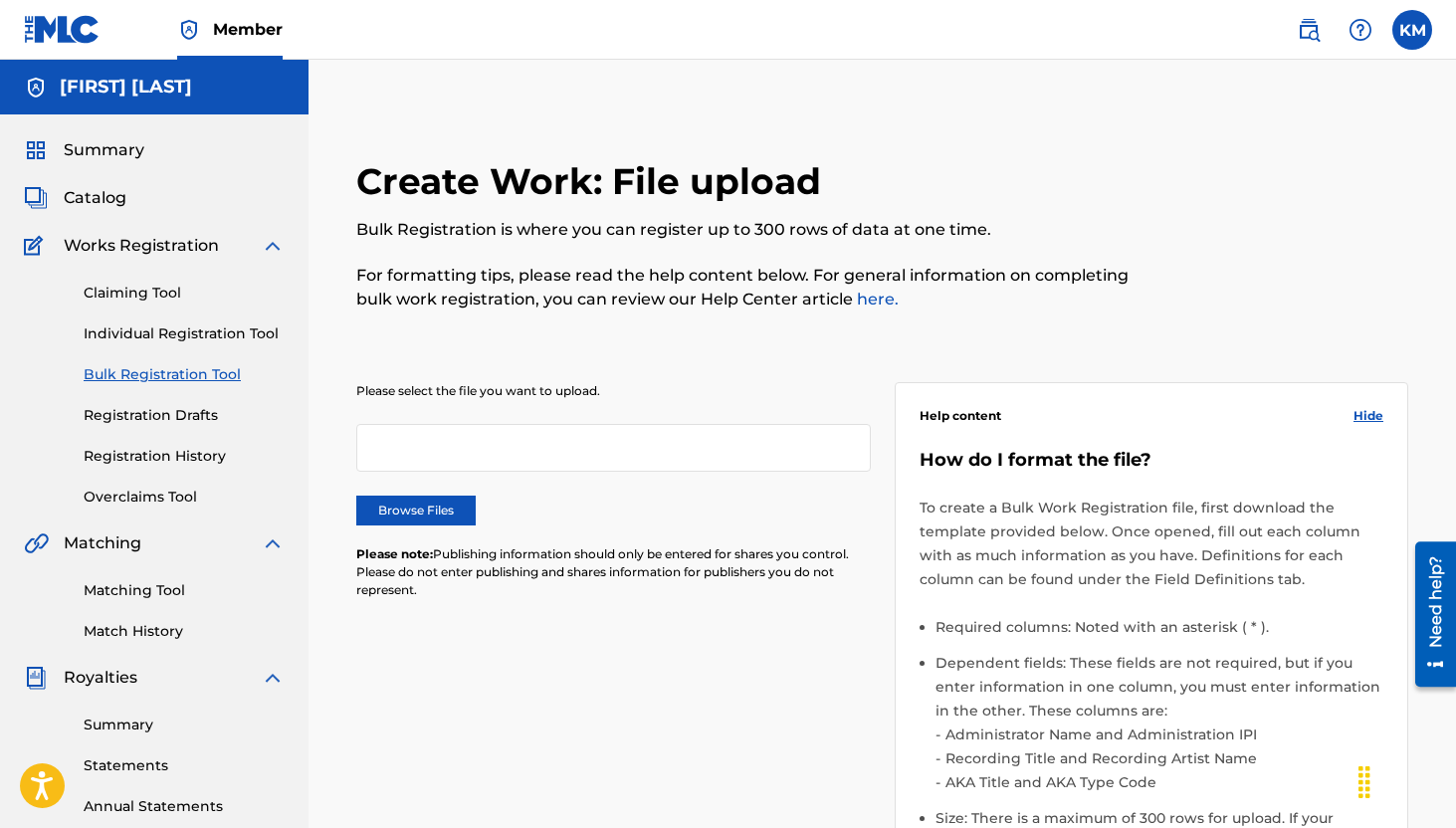 click on "Individual Registration Tool" at bounding box center (184, 333) 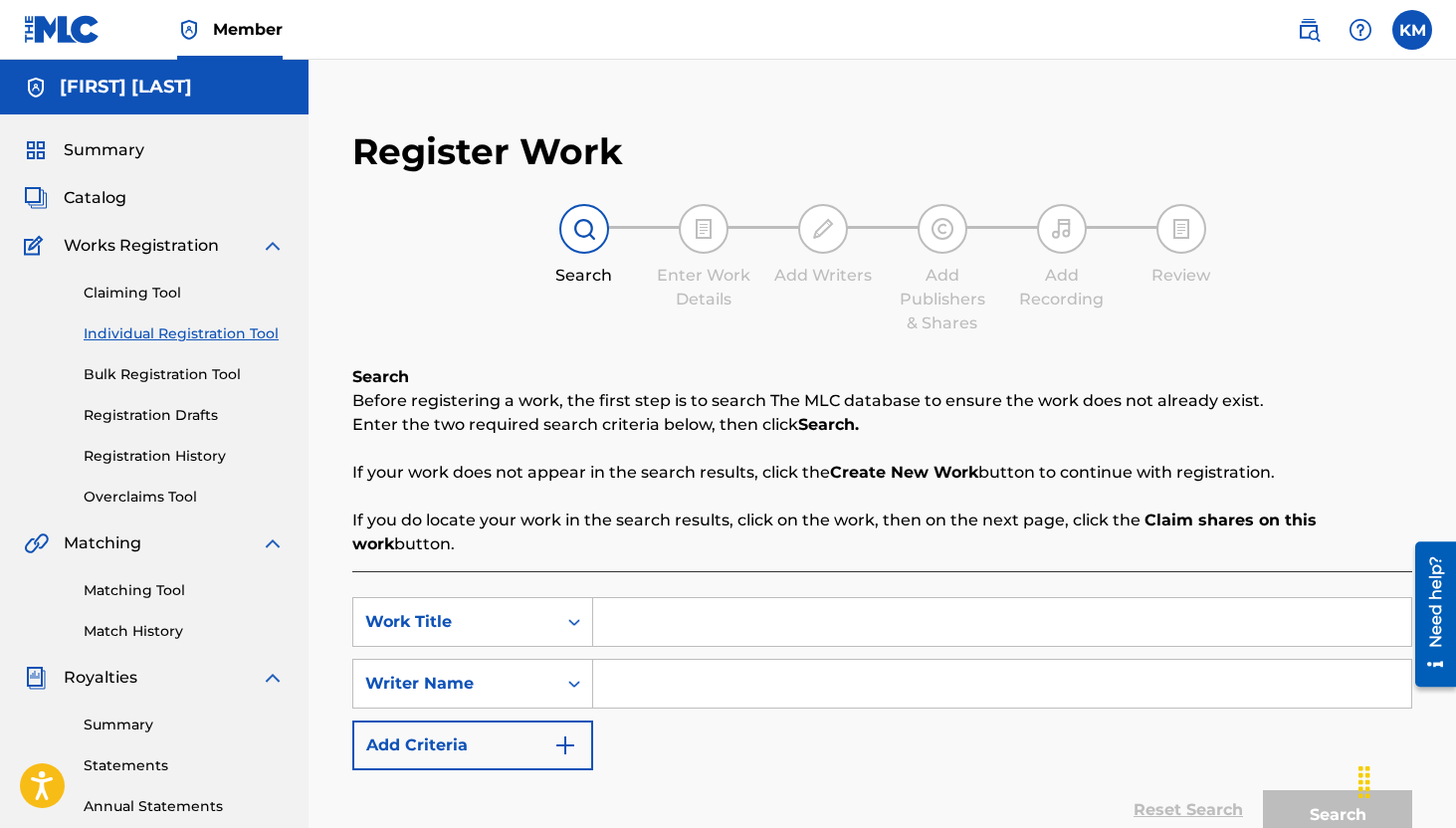 click on "Catalog" at bounding box center [95, 198] 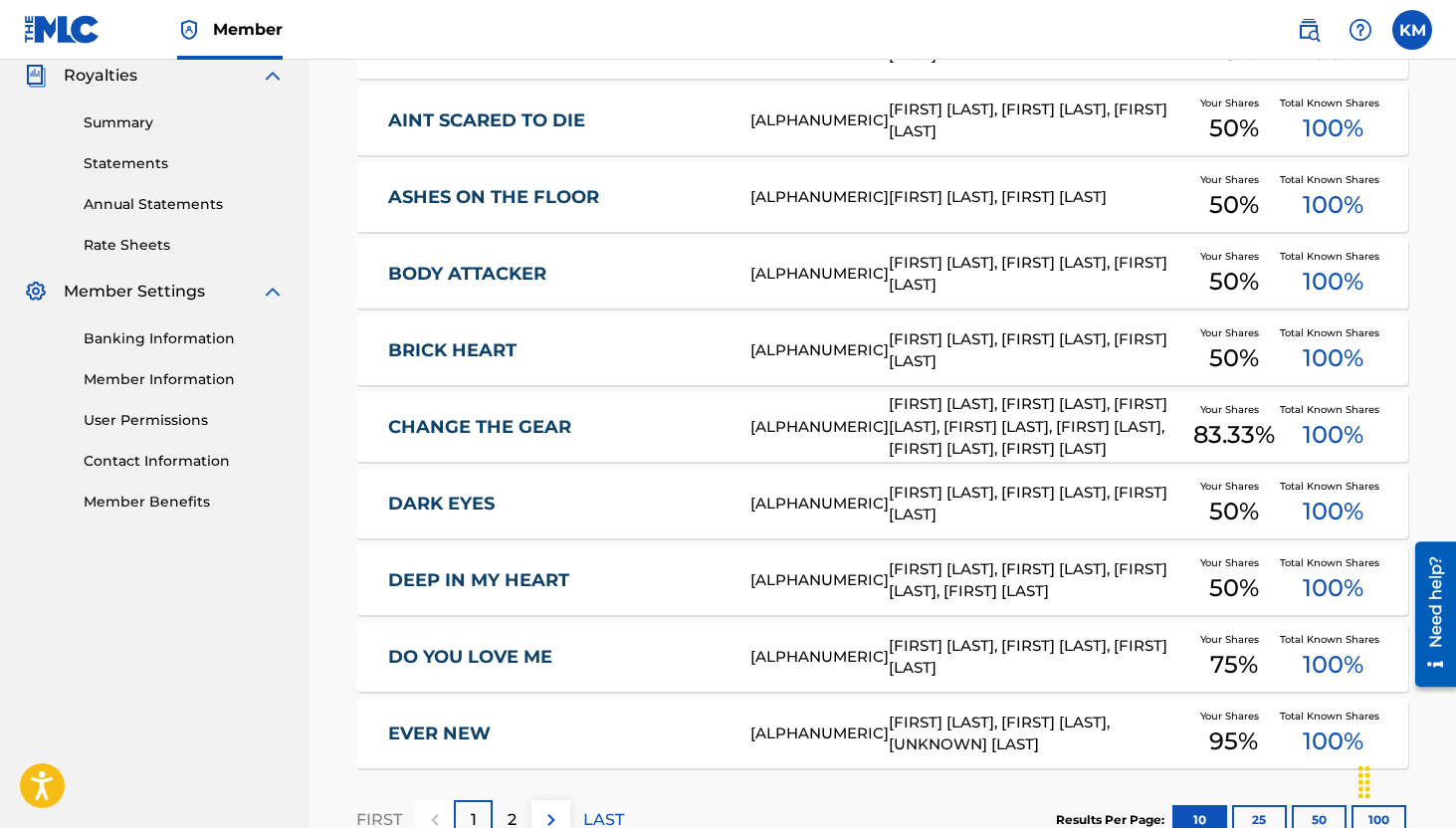 scroll, scrollTop: 618, scrollLeft: 0, axis: vertical 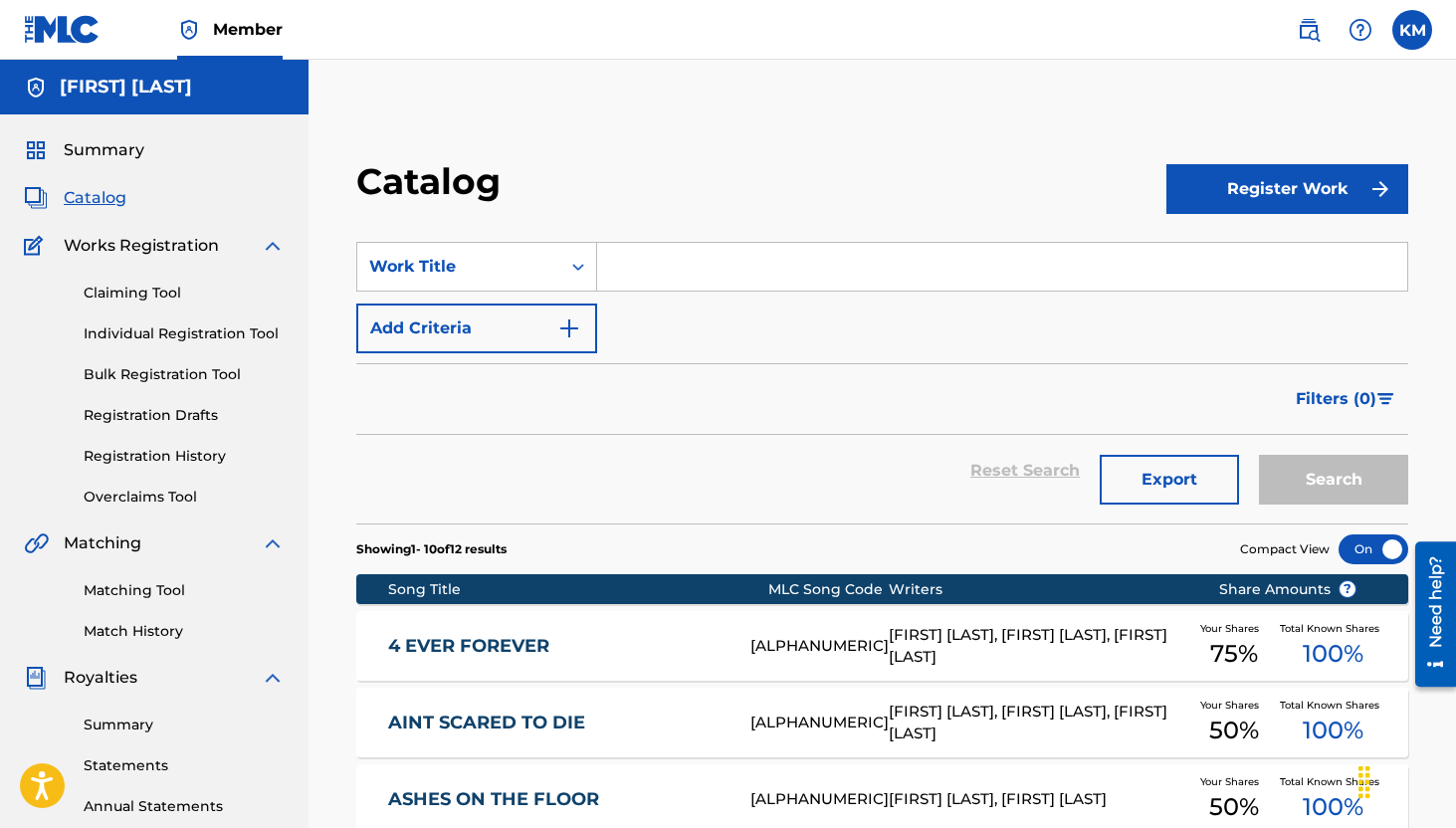 click on "Claiming Tool Individual Registration Tool Bulk Registration Tool Registration Drafts Registration History Overclaims Tool" at bounding box center (154, 382) 